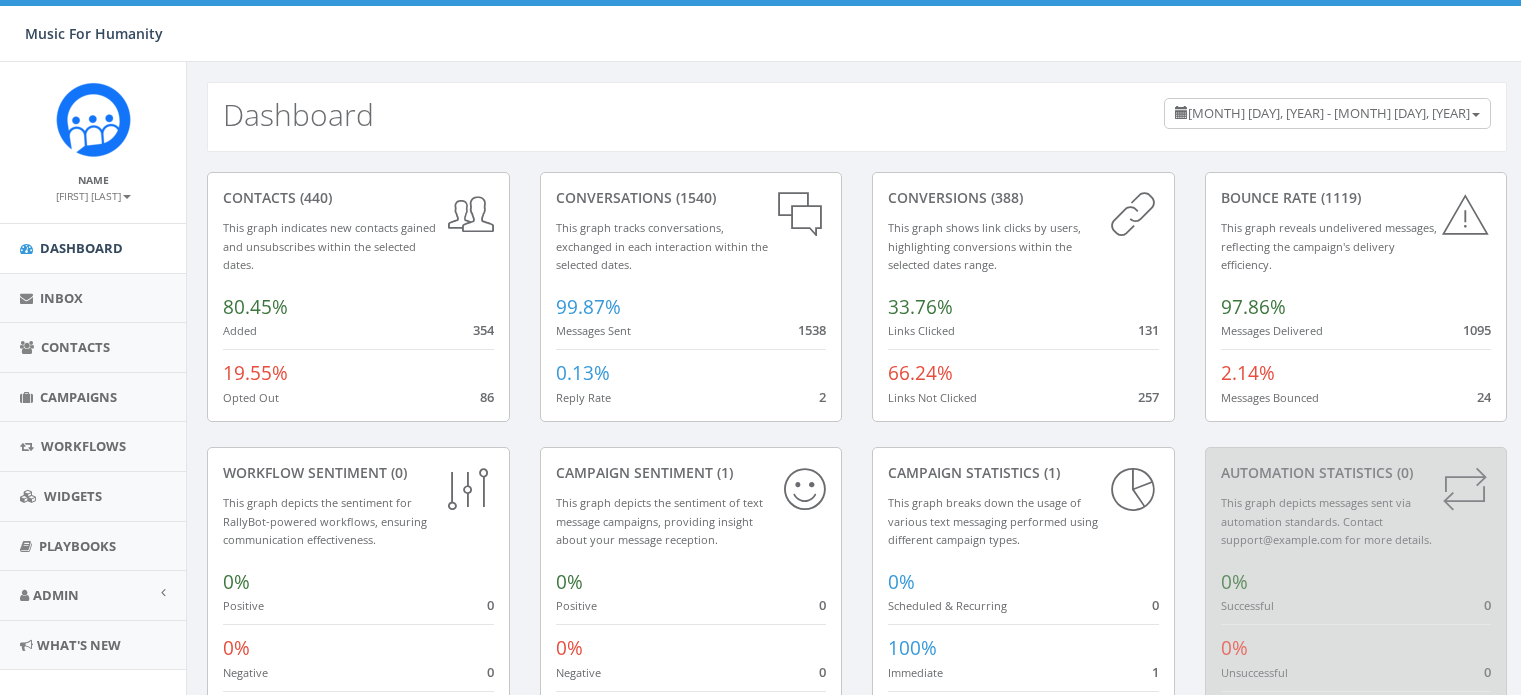 scroll, scrollTop: 0, scrollLeft: 0, axis: both 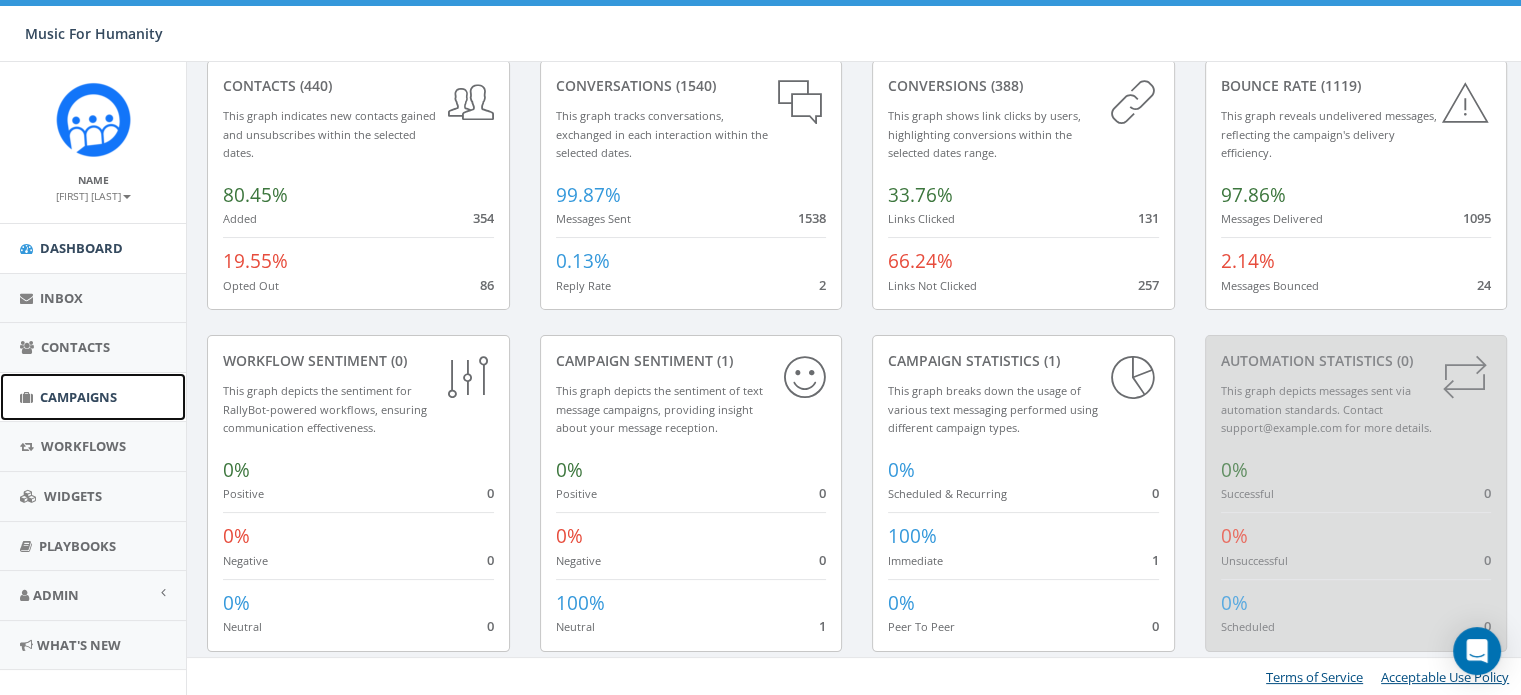 click on "Campaigns" at bounding box center [78, 397] 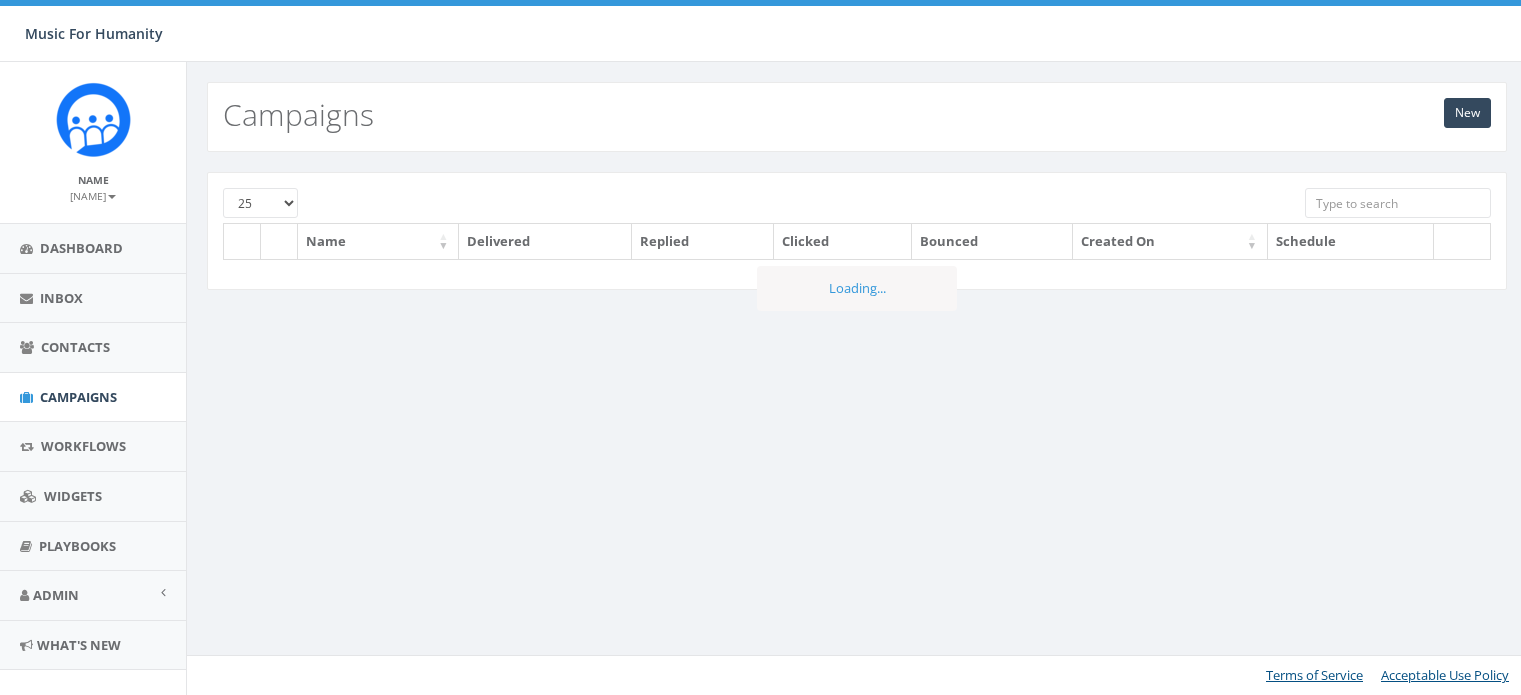 scroll, scrollTop: 0, scrollLeft: 0, axis: both 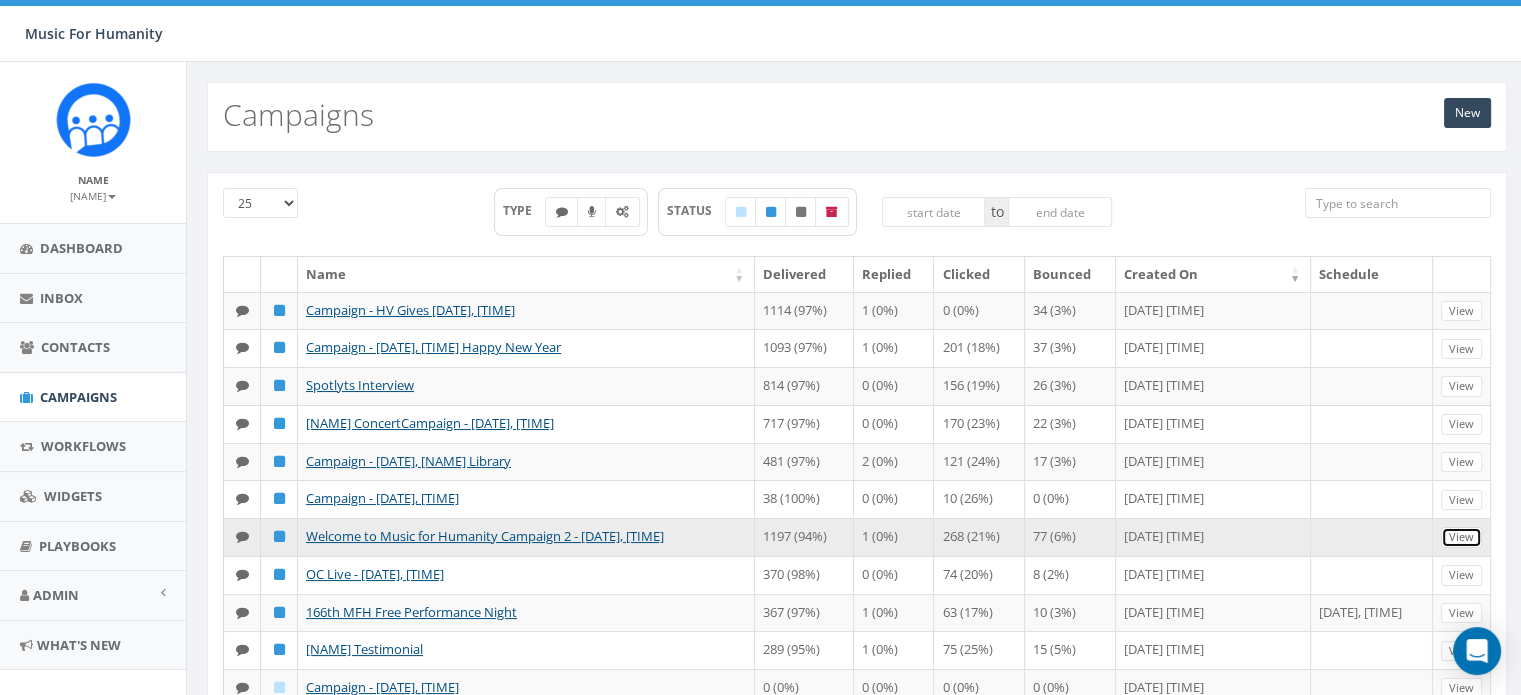 click on "View" at bounding box center [1461, 537] 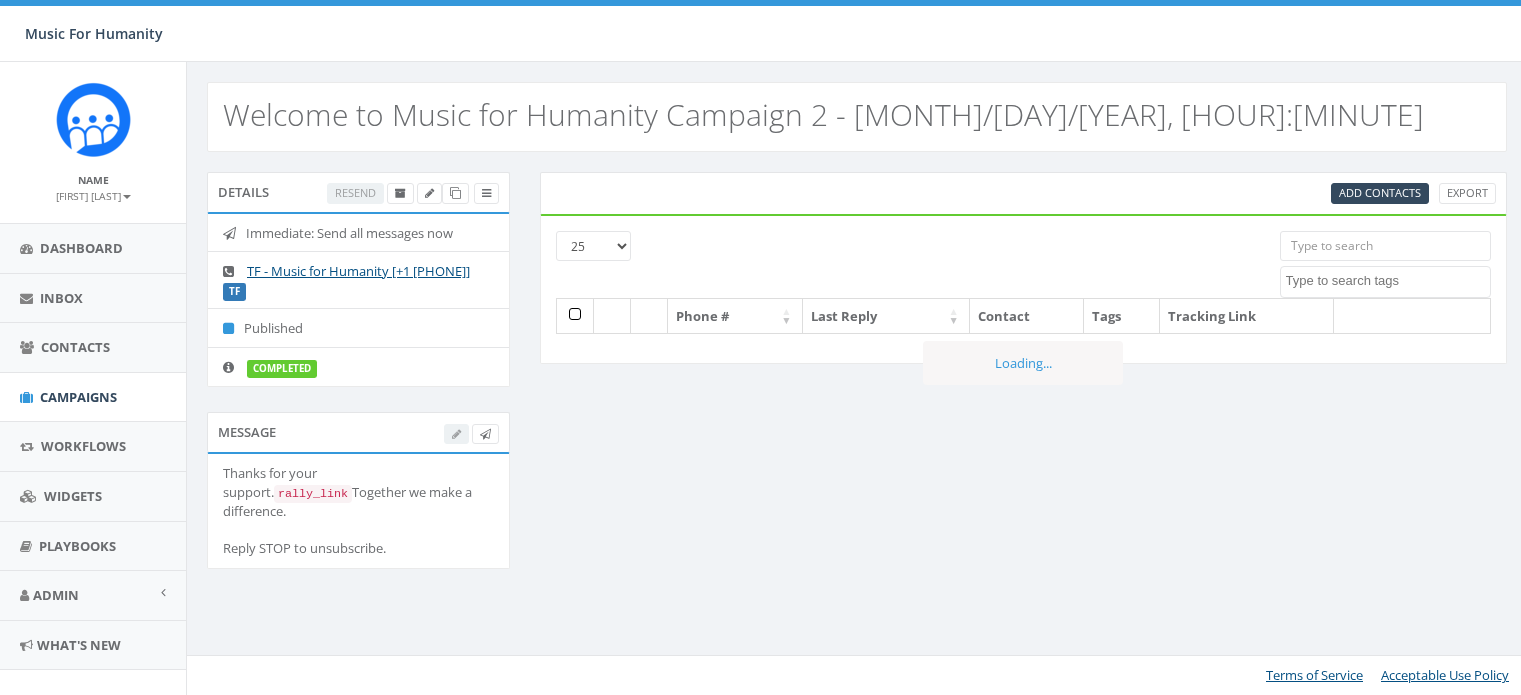 select 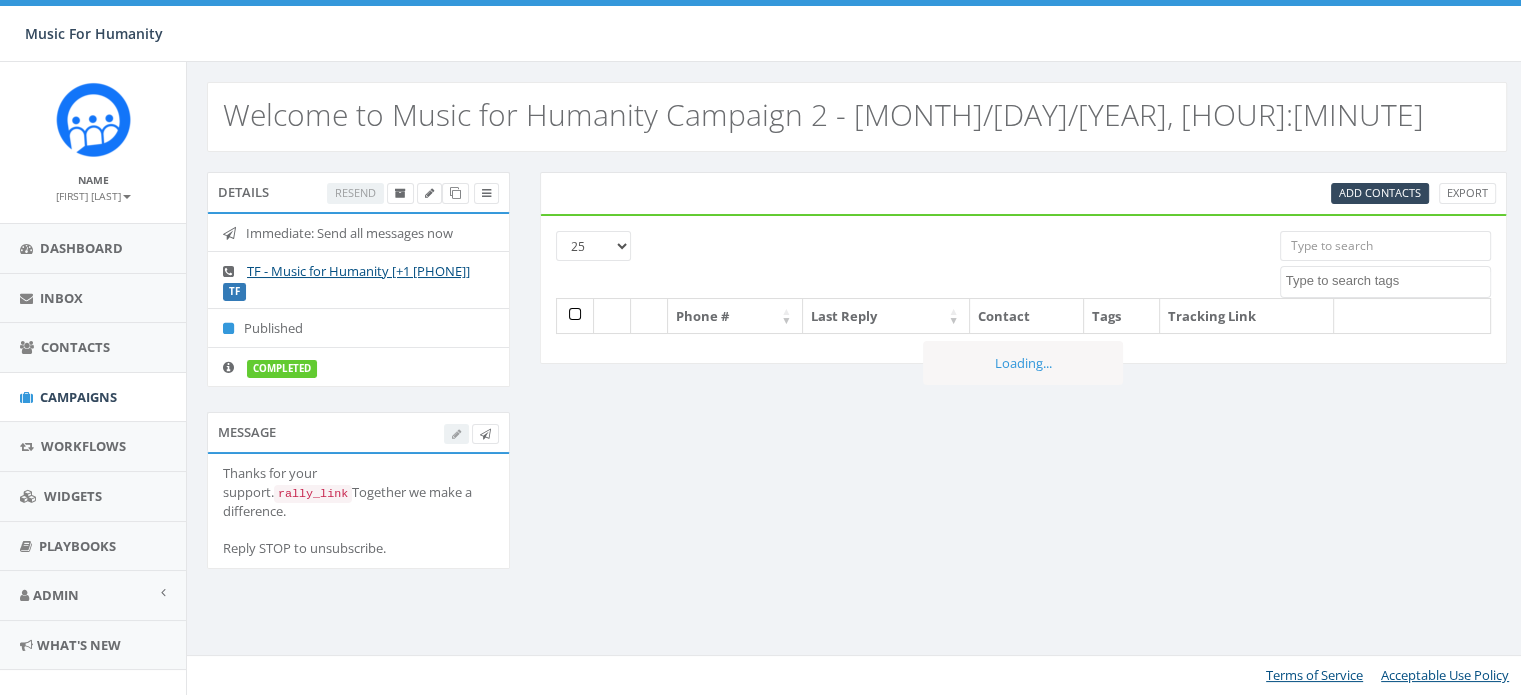 scroll, scrollTop: 0, scrollLeft: 0, axis: both 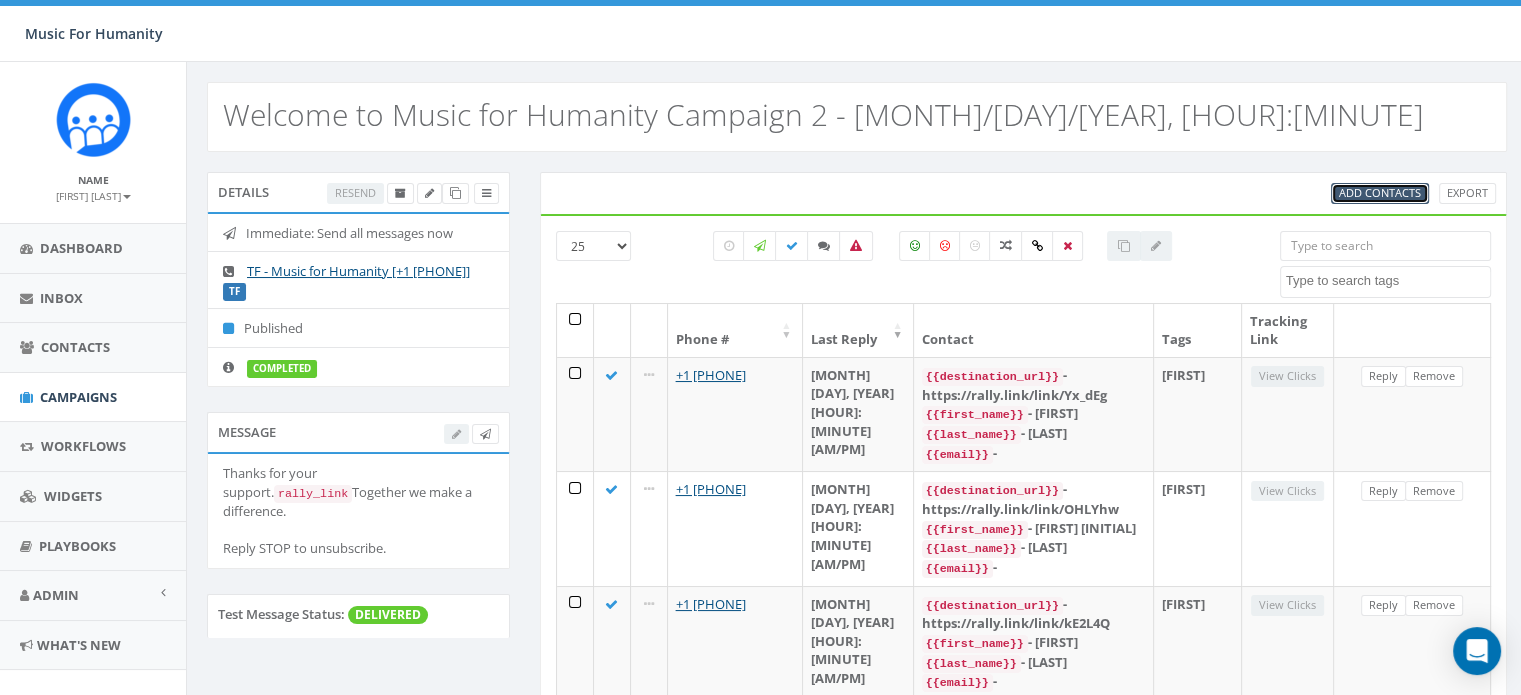 click on "Add Contacts" at bounding box center (1380, 192) 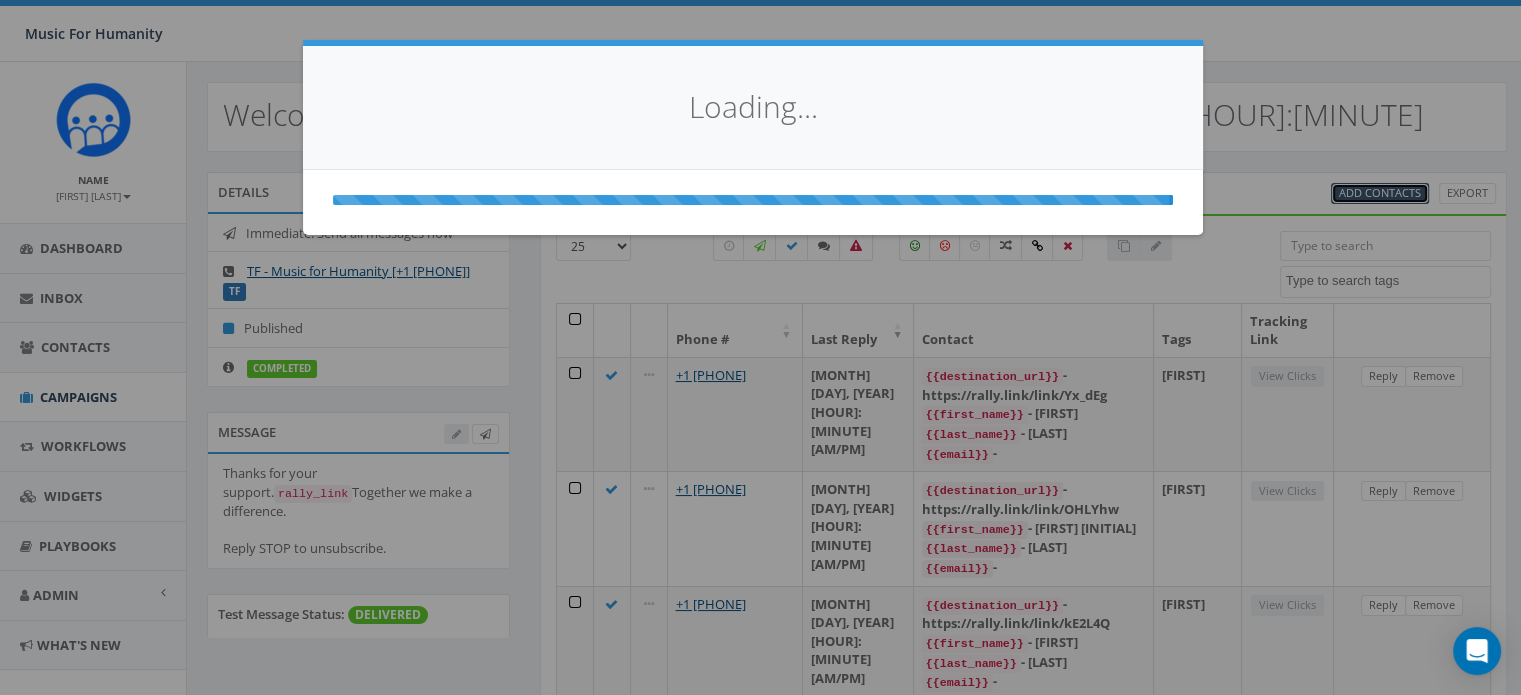 select 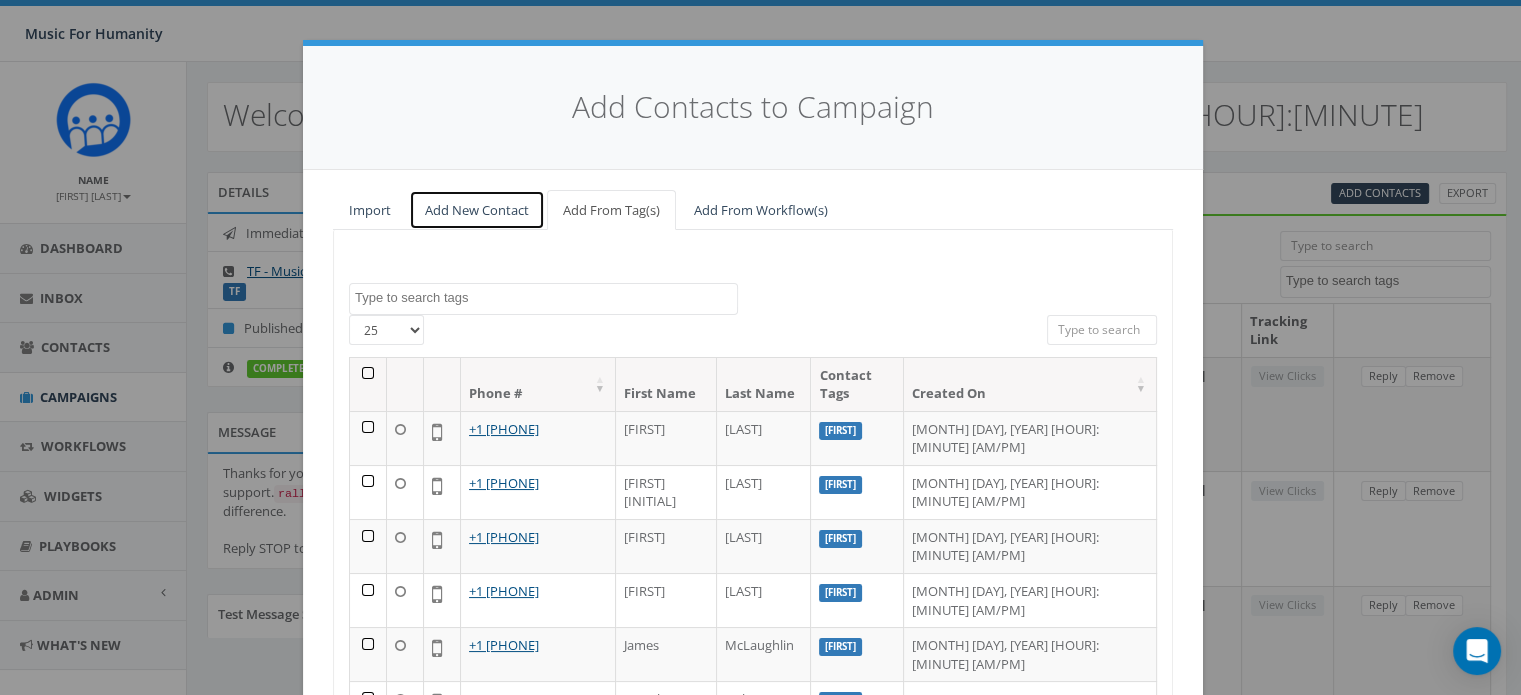 click on "Add New Contact" at bounding box center [477, 210] 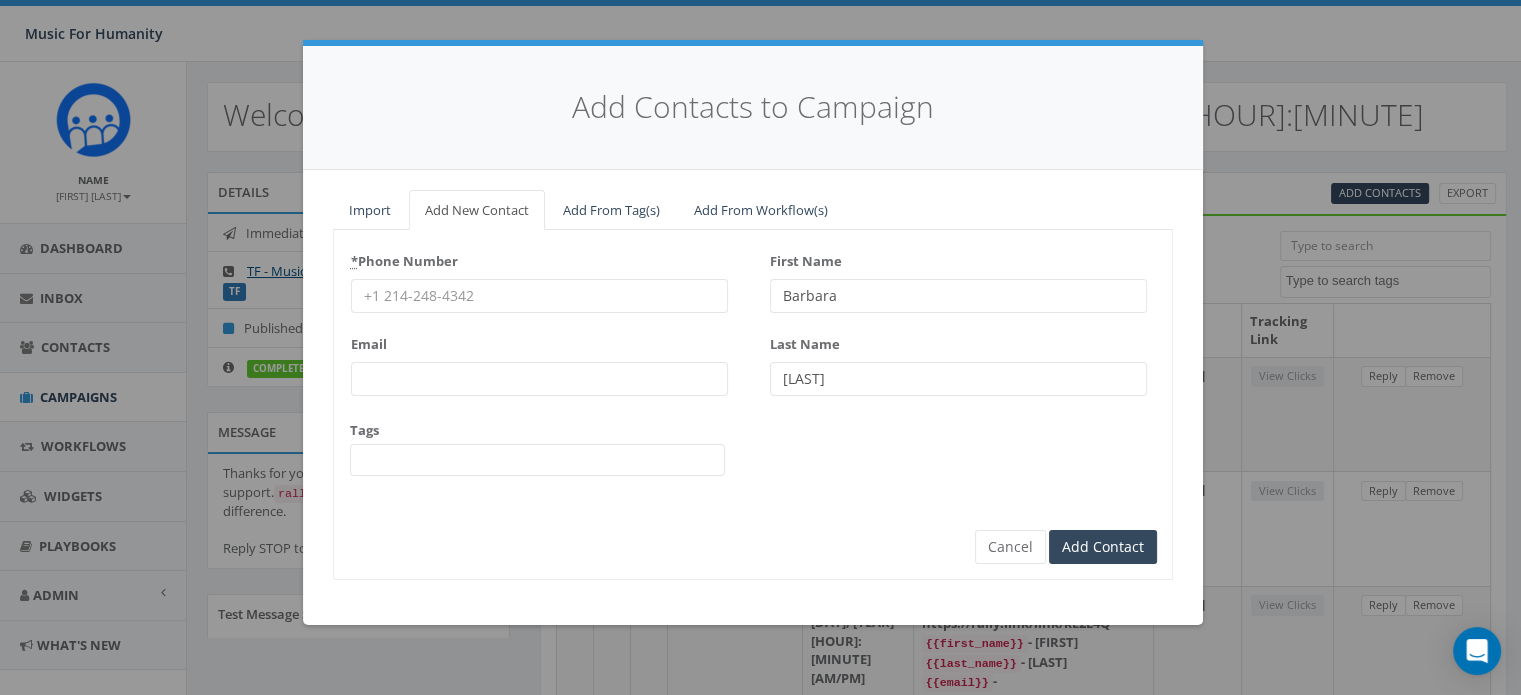 click on "*   Phone Number" at bounding box center [539, 296] 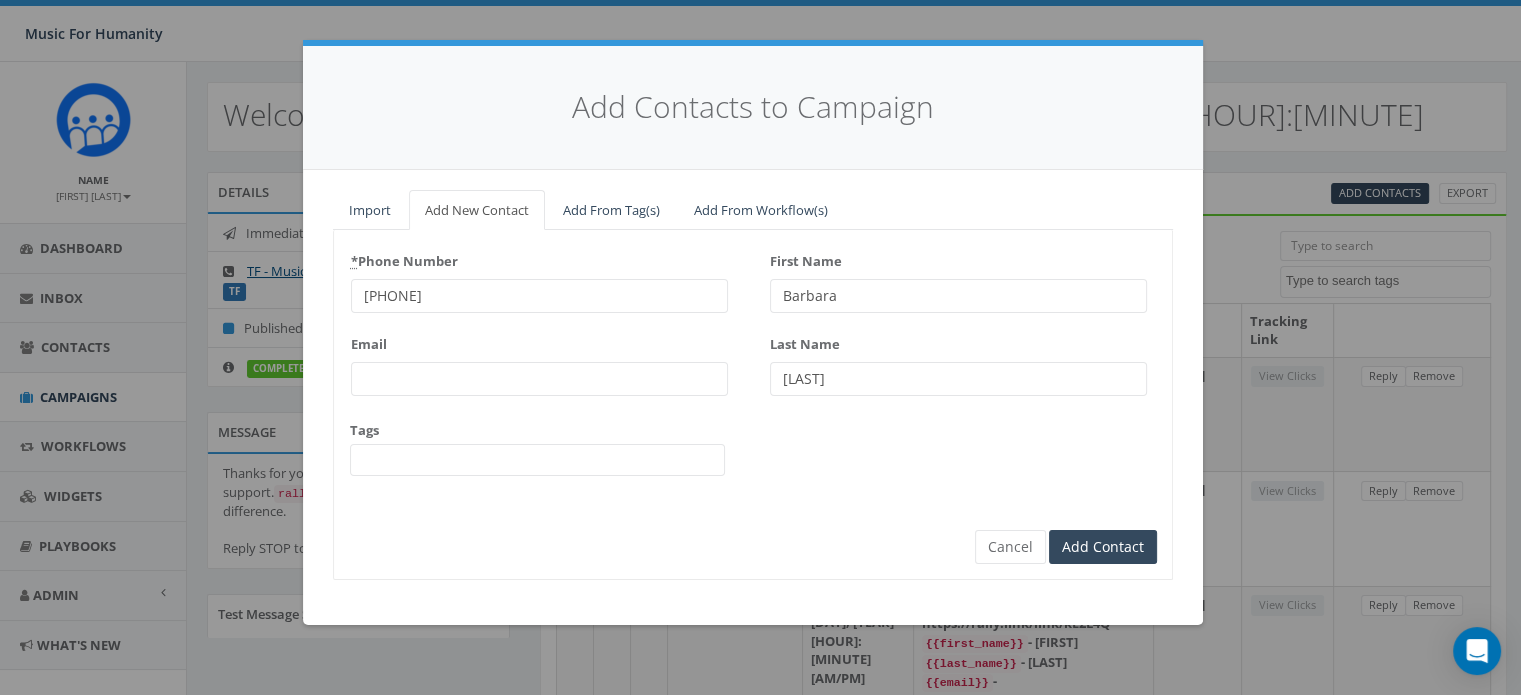 type on "[PHONE]" 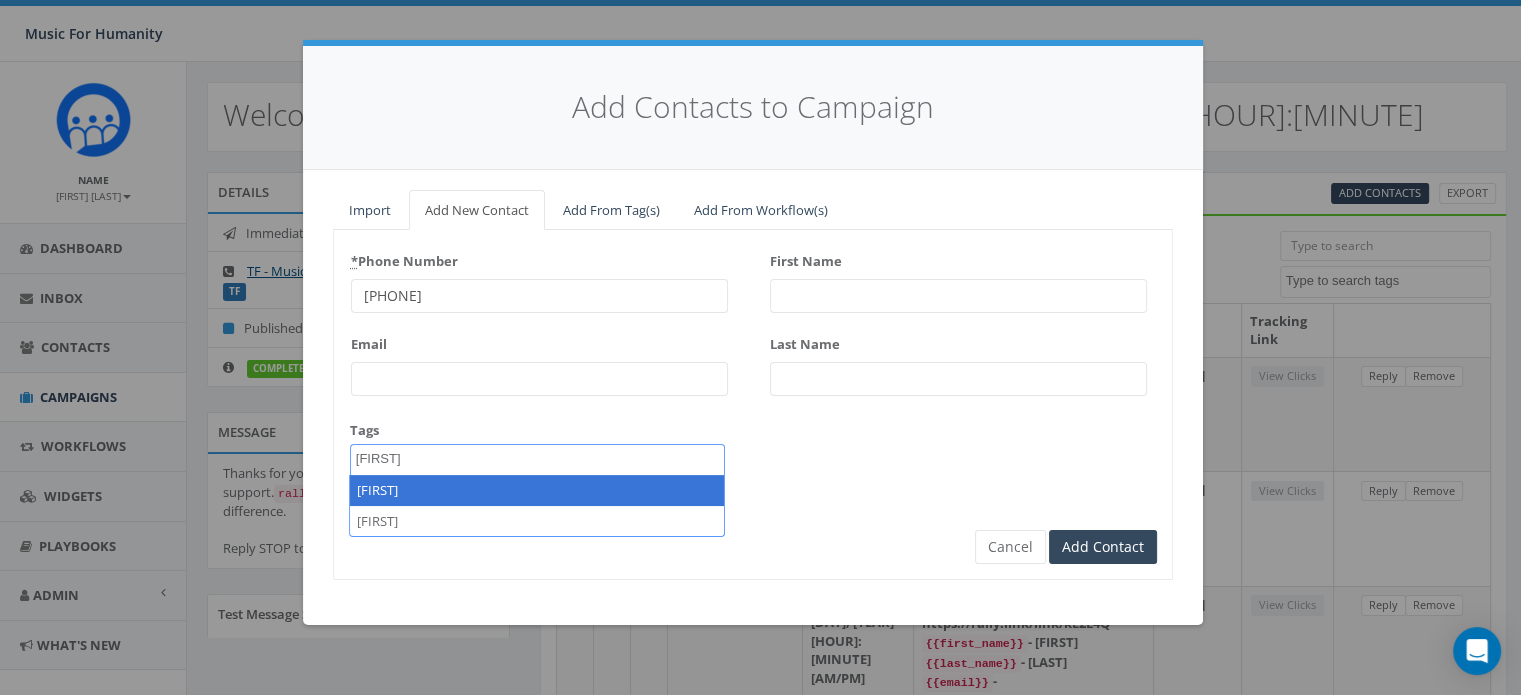 type on "[FIRST]" 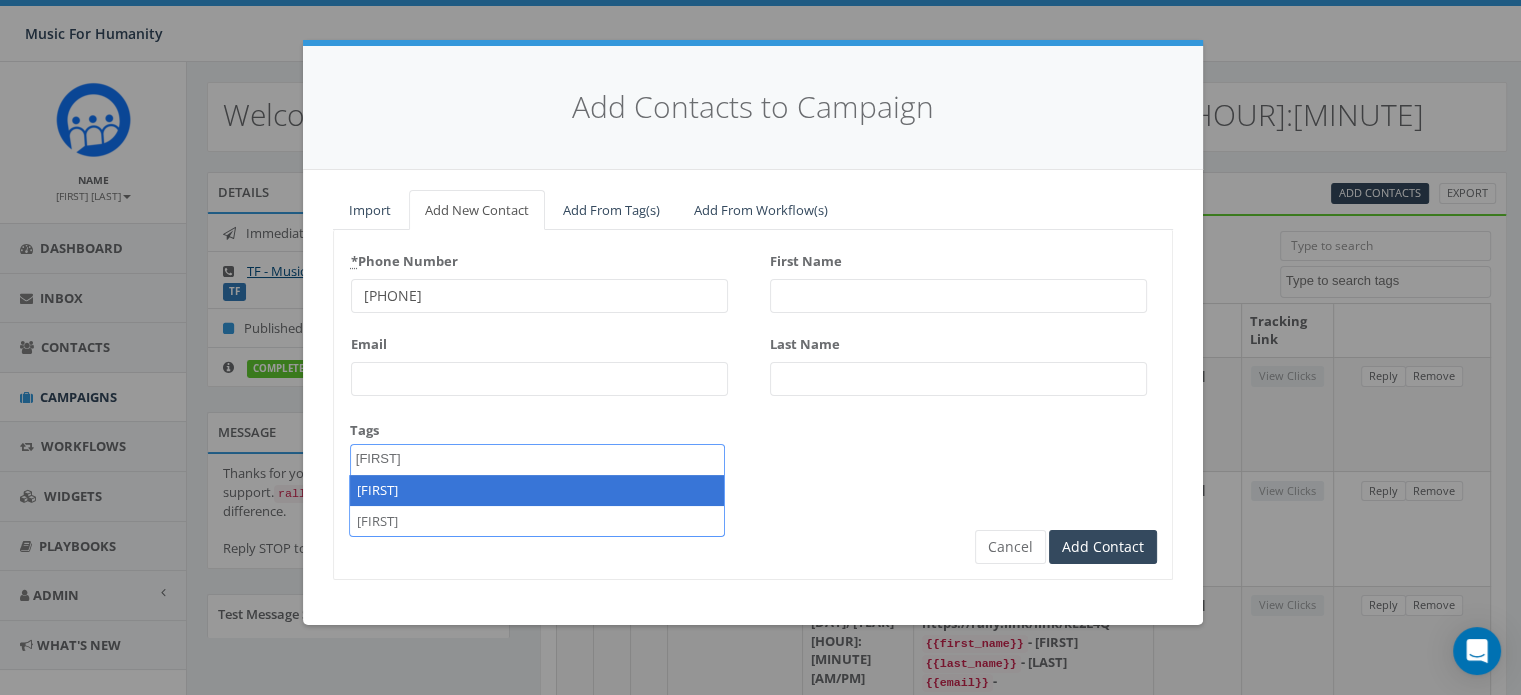select on "[FIRST]" 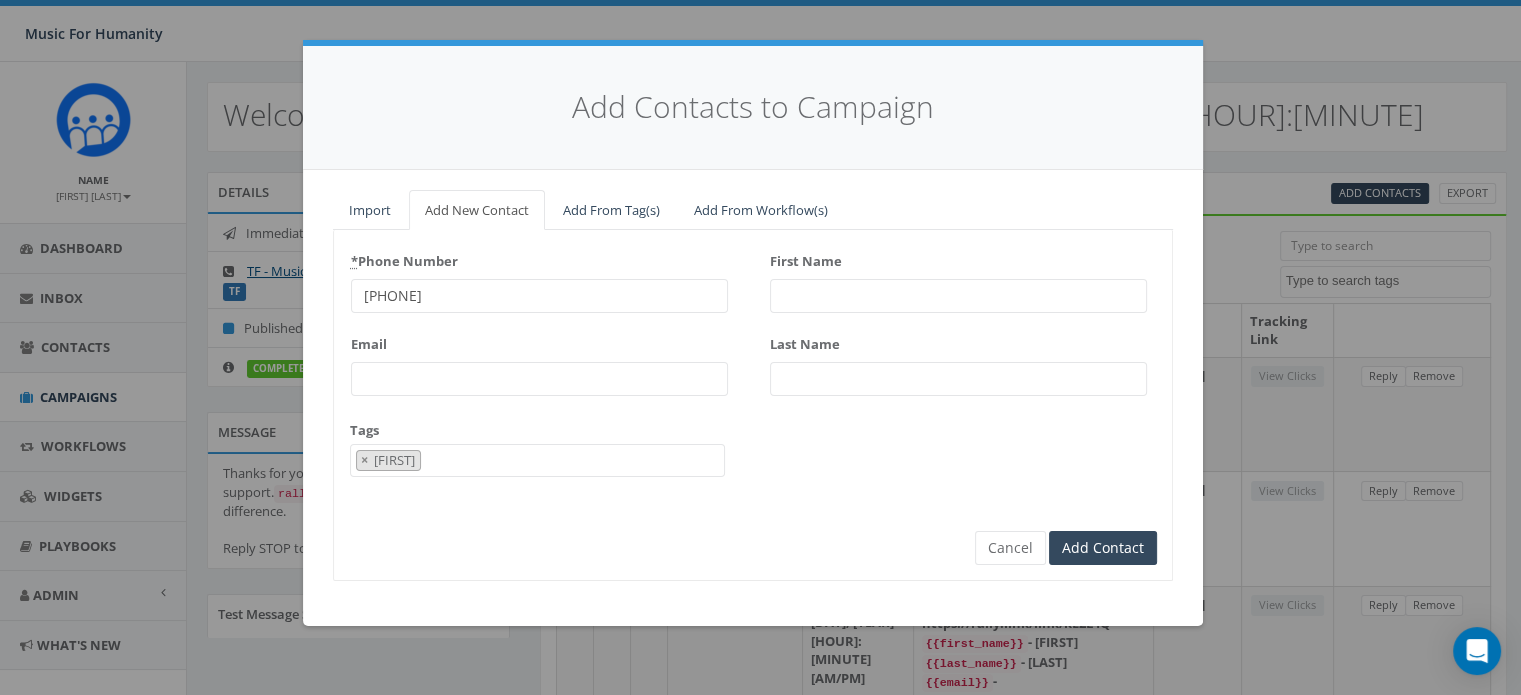 scroll, scrollTop: 167, scrollLeft: 0, axis: vertical 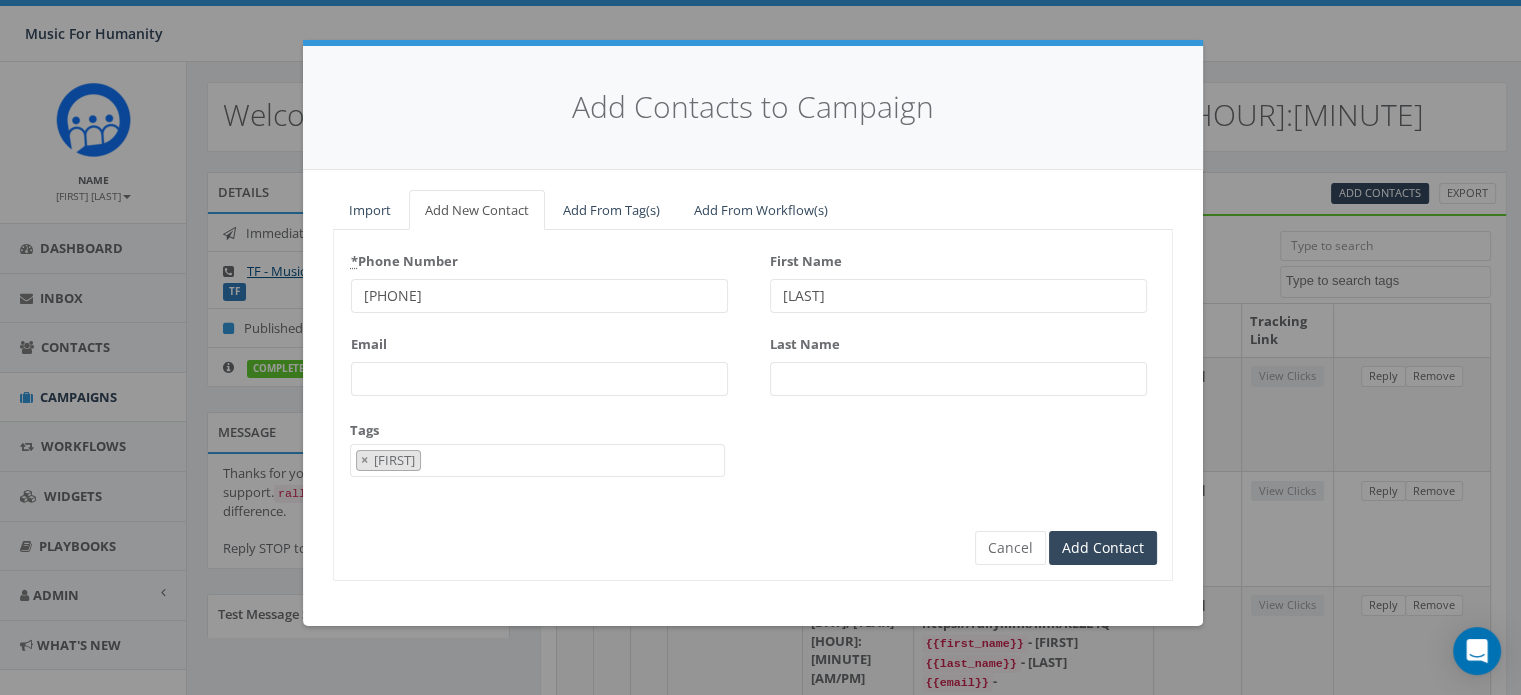 type on "[LAST]" 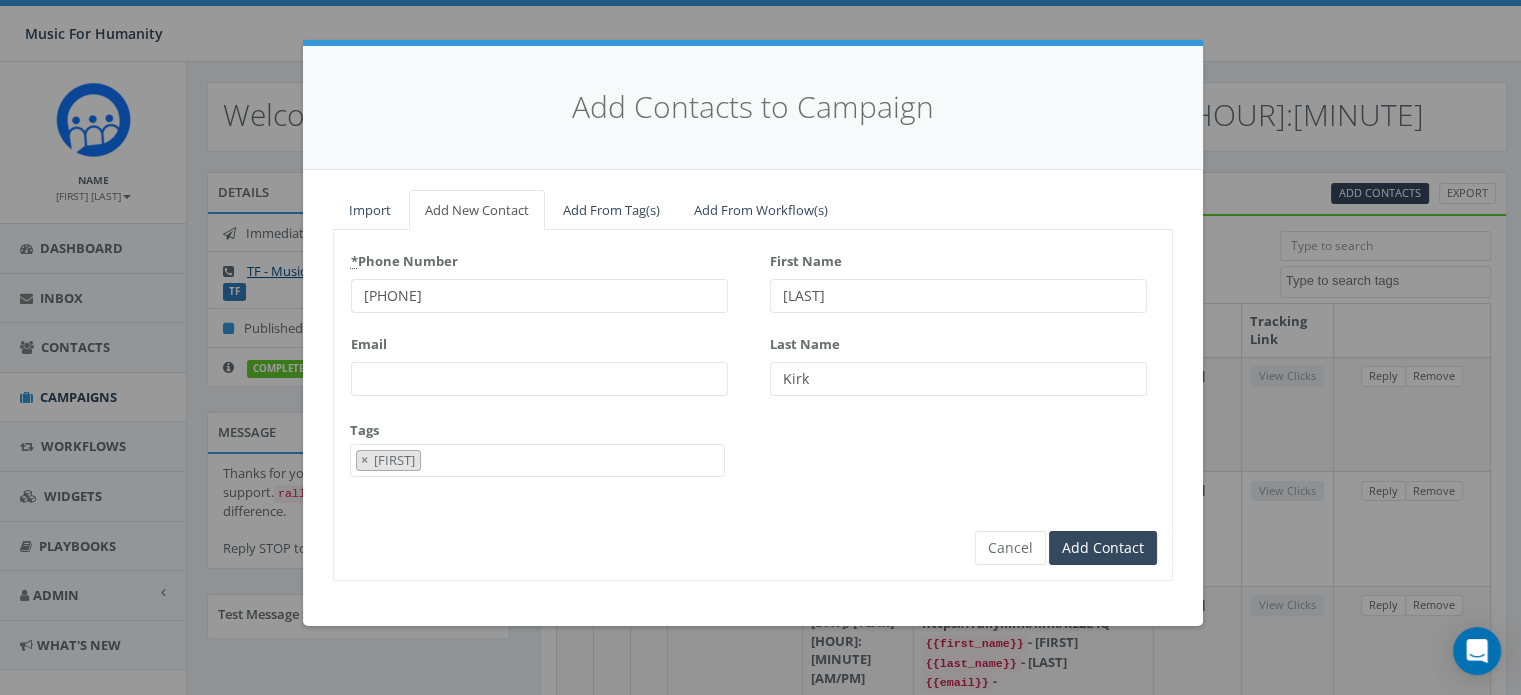 type on "Kirk" 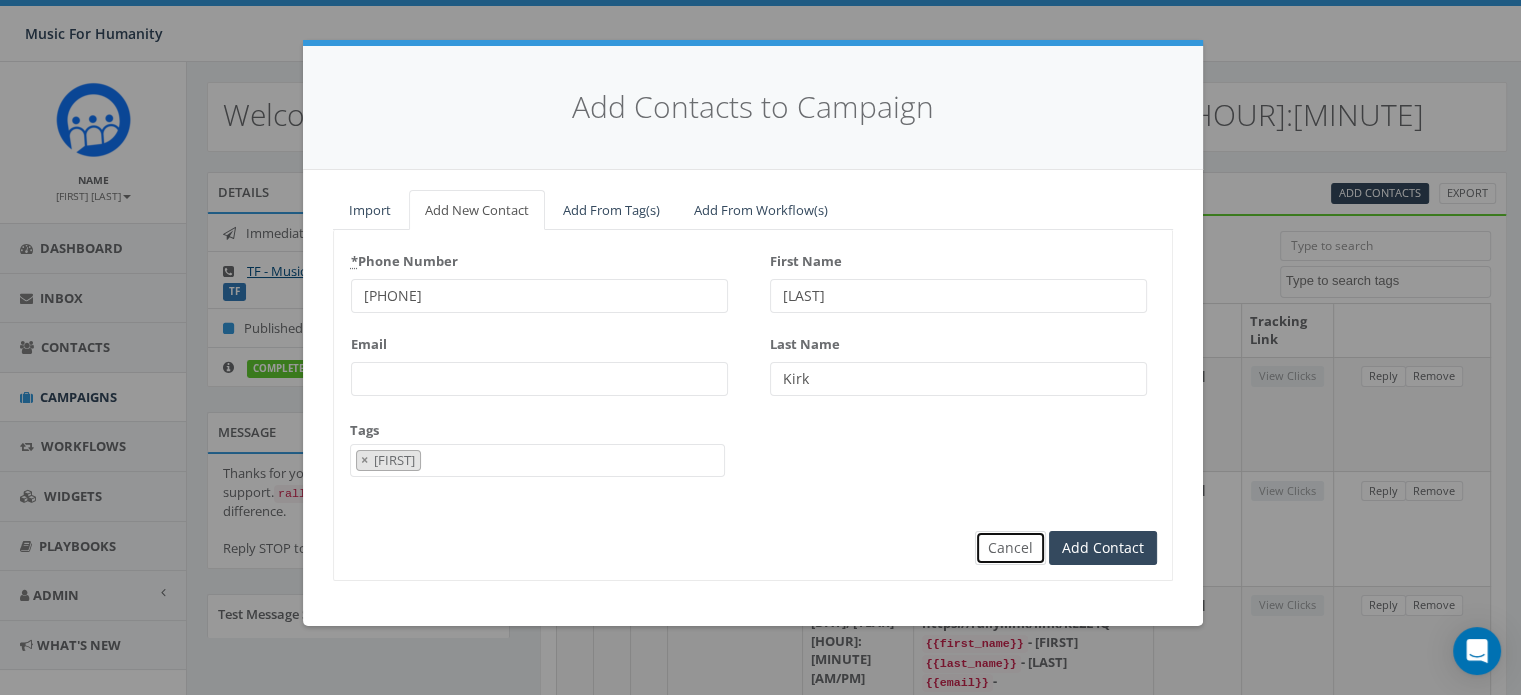 type 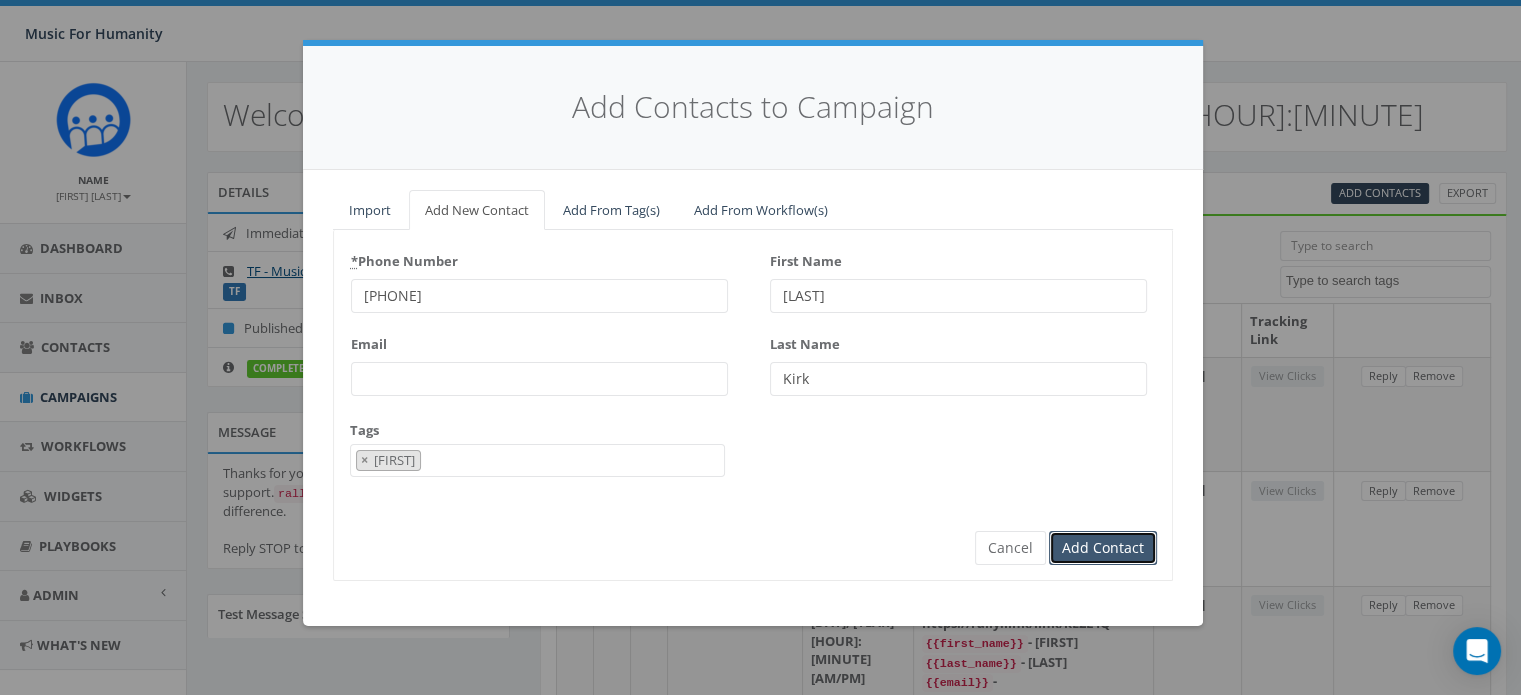 click on "Add Contact" at bounding box center (1103, 548) 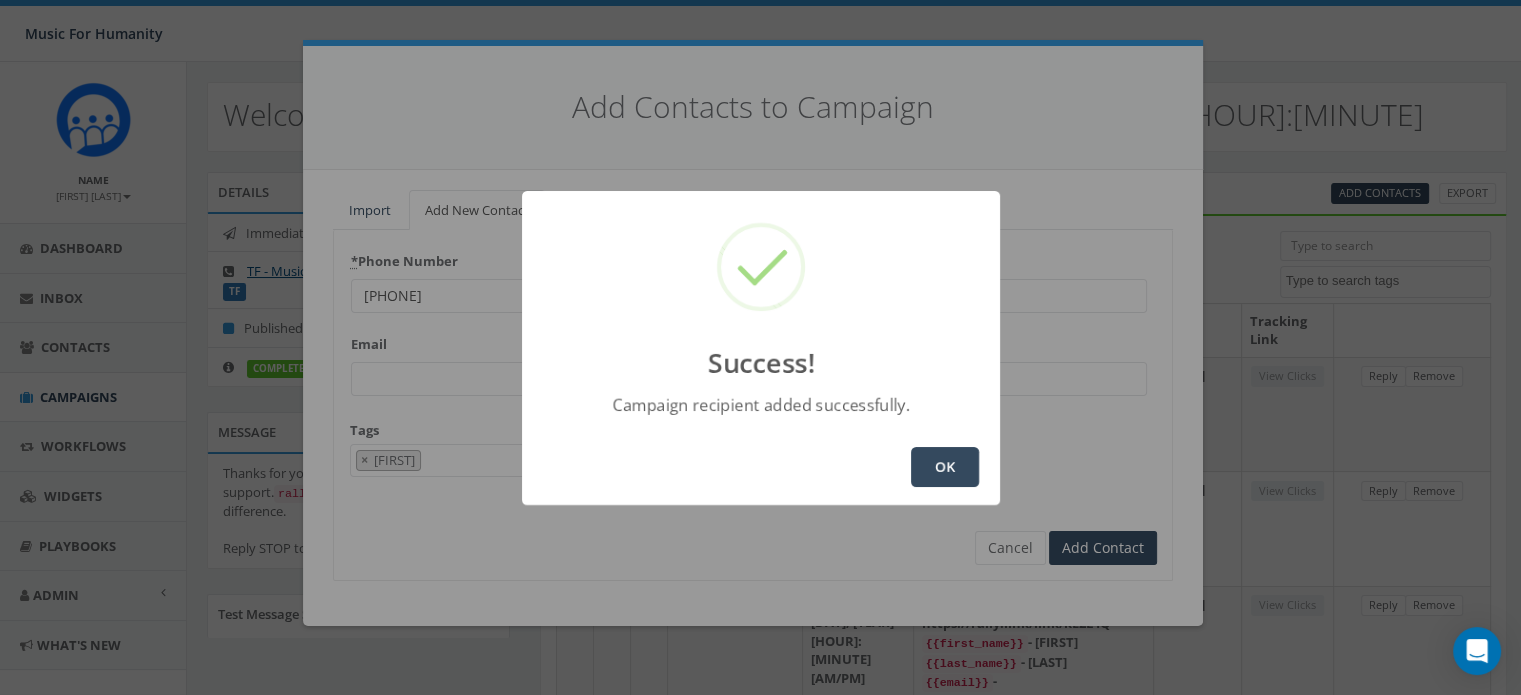 click on "OK" at bounding box center (945, 467) 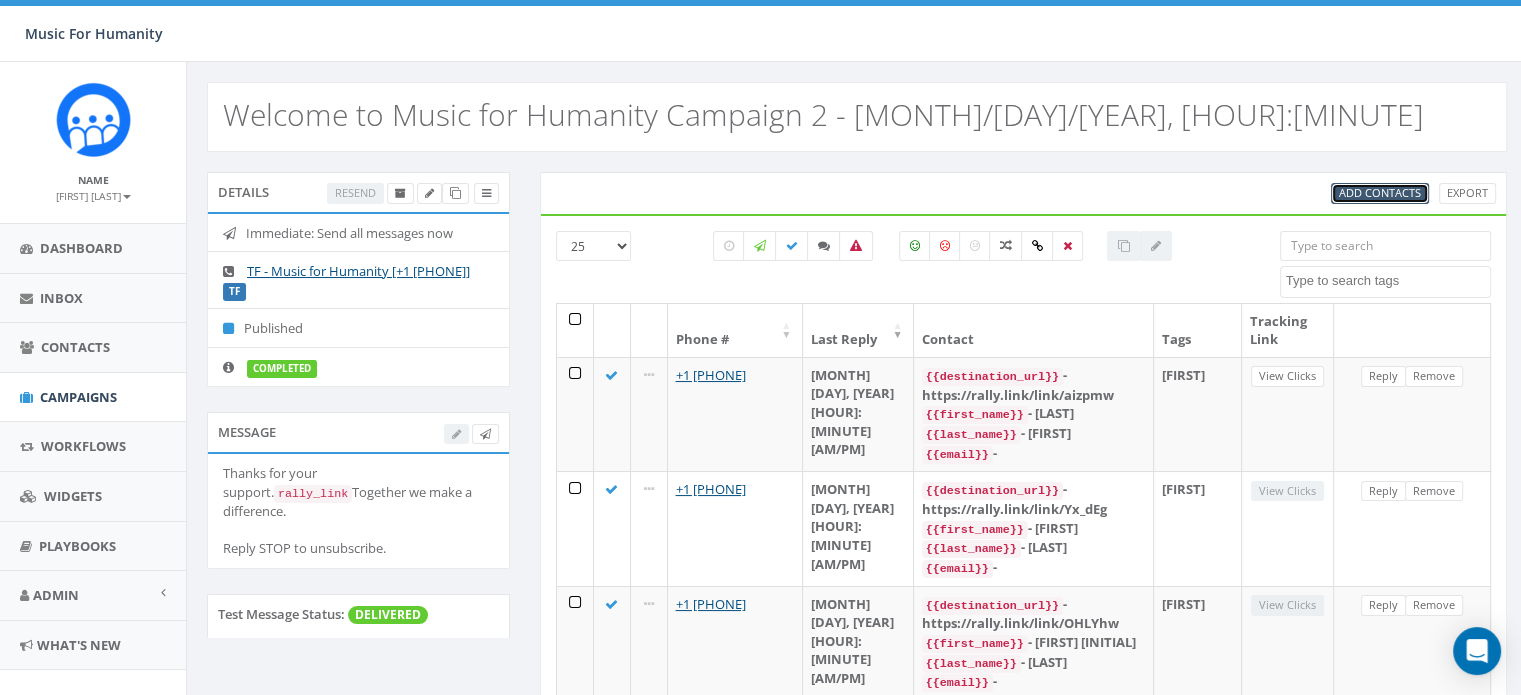 click on "Add Contacts" at bounding box center [1380, 192] 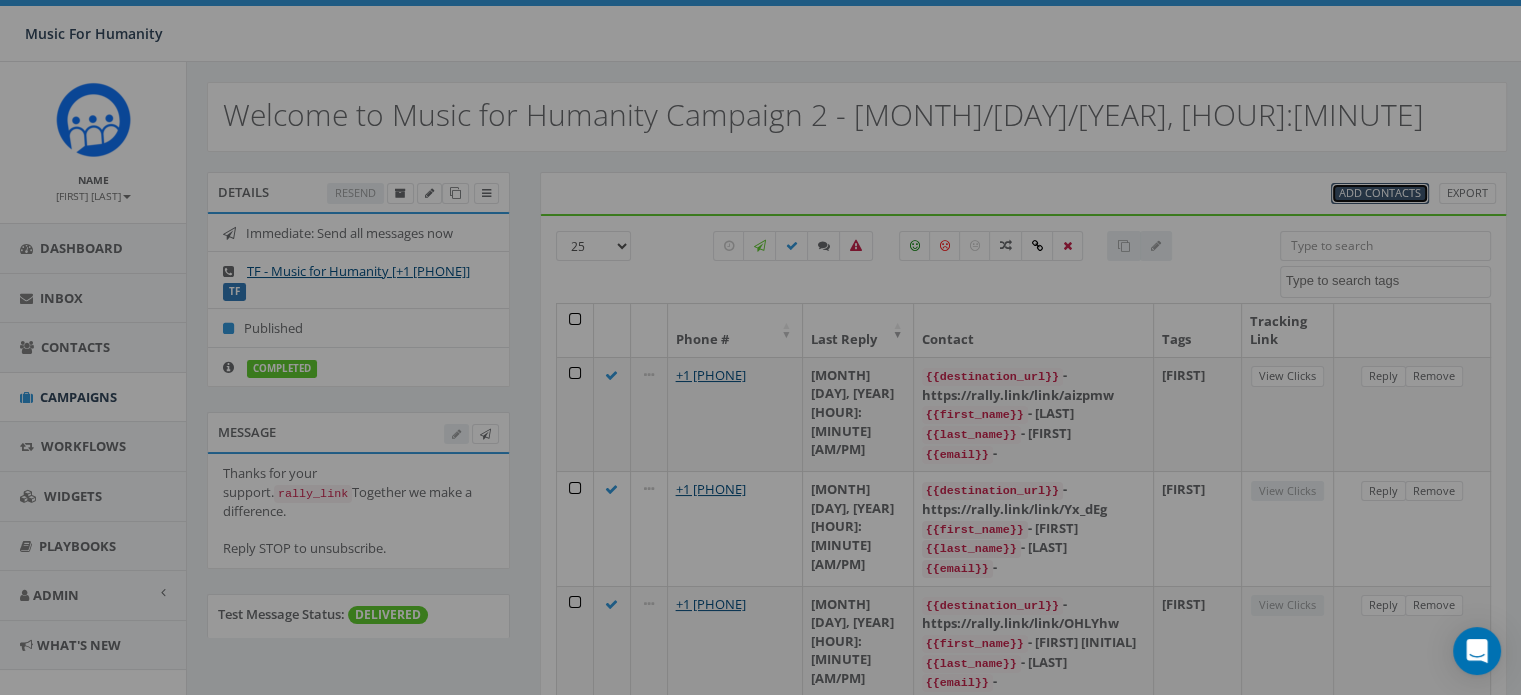 select 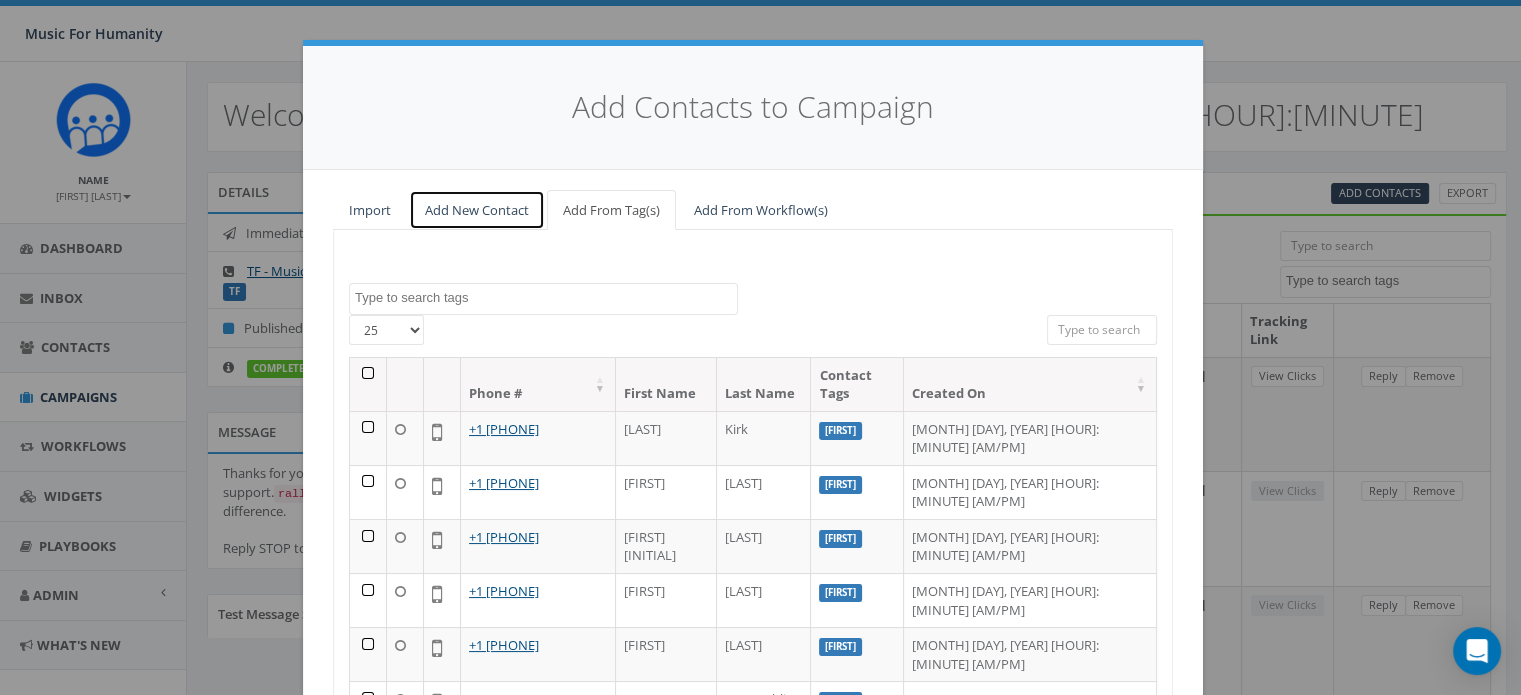 click on "Add New Contact" at bounding box center (477, 210) 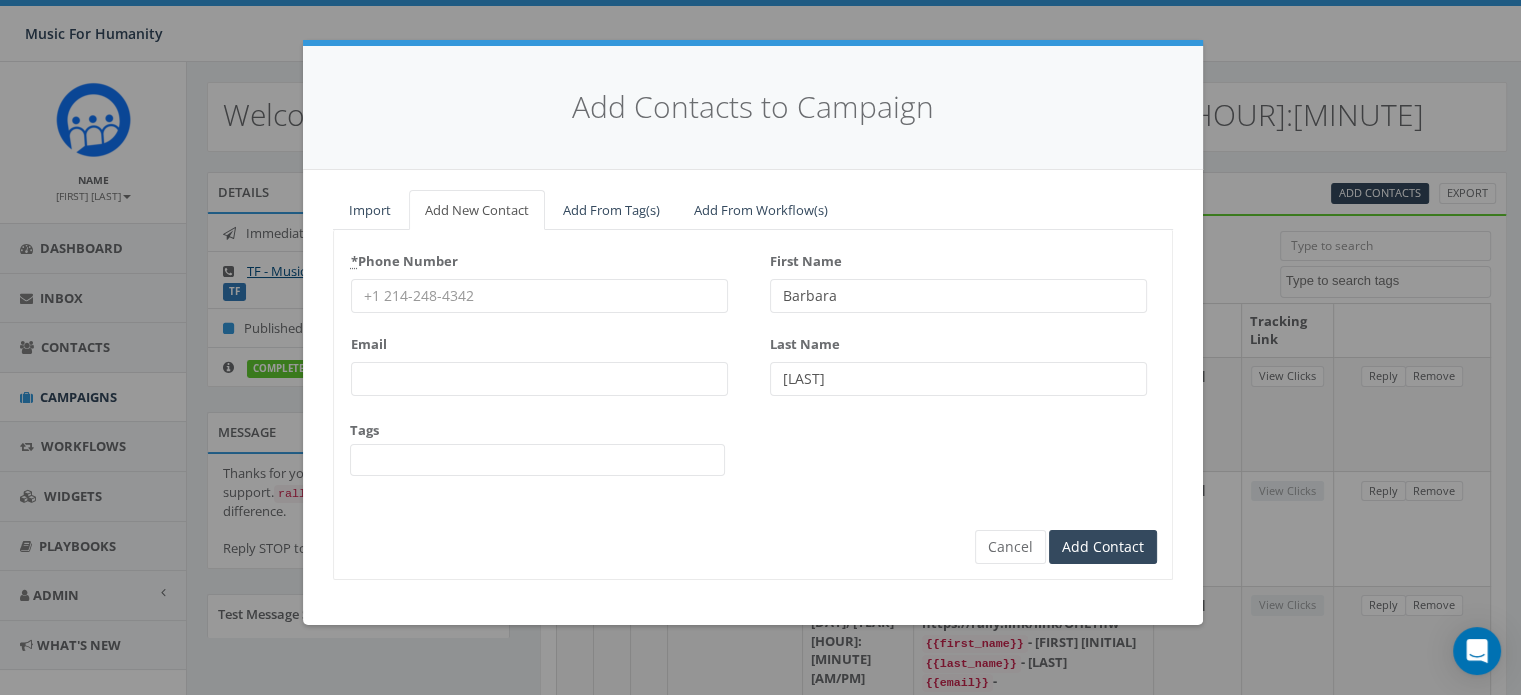 click on "*   Phone Number" at bounding box center (539, 296) 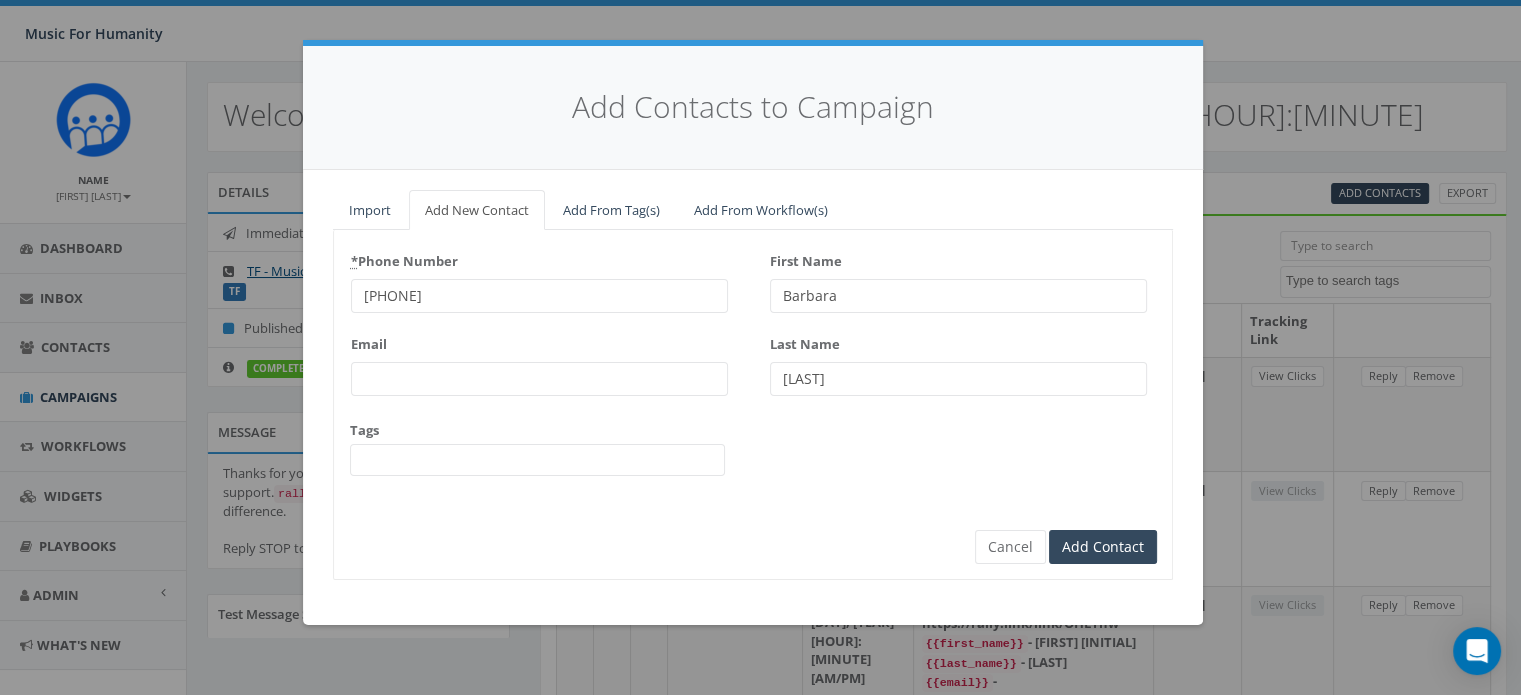 type on "[PHONE]" 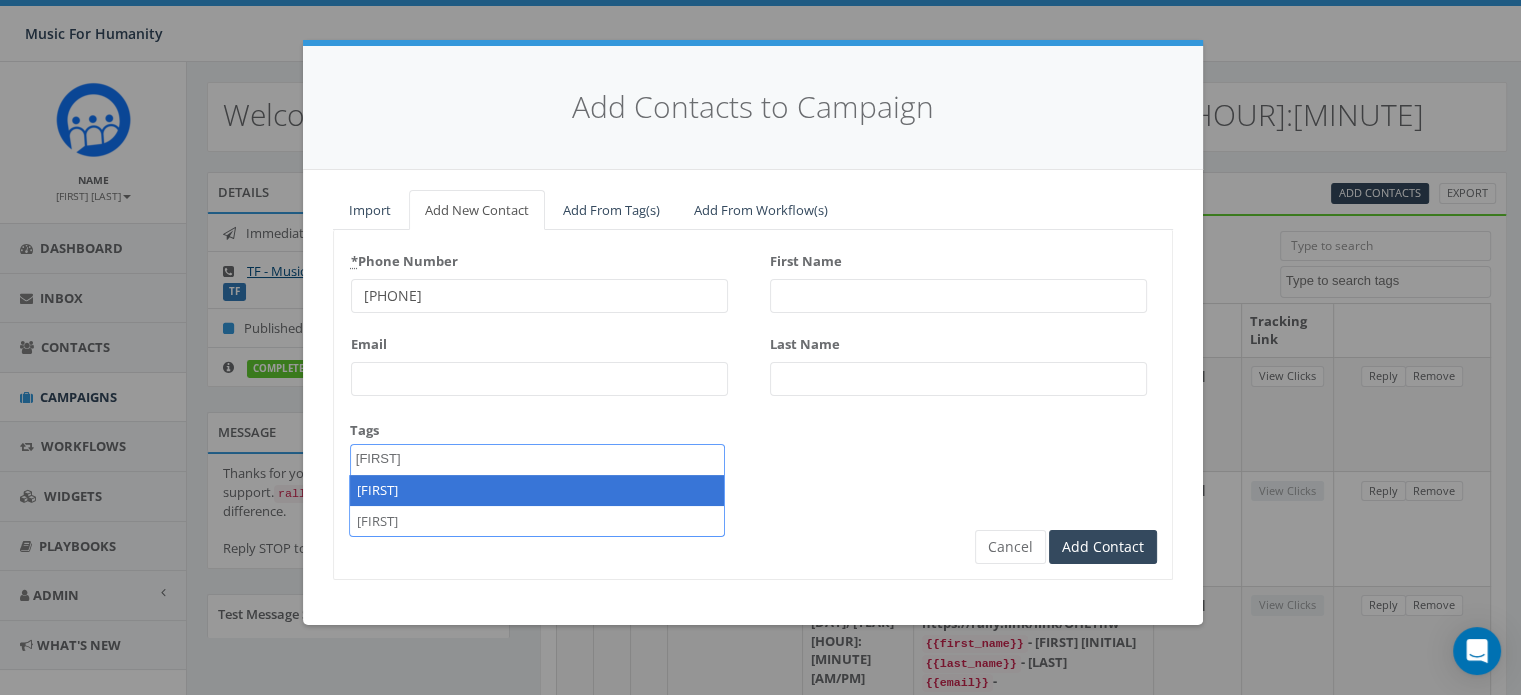 type on "[FIRST]" 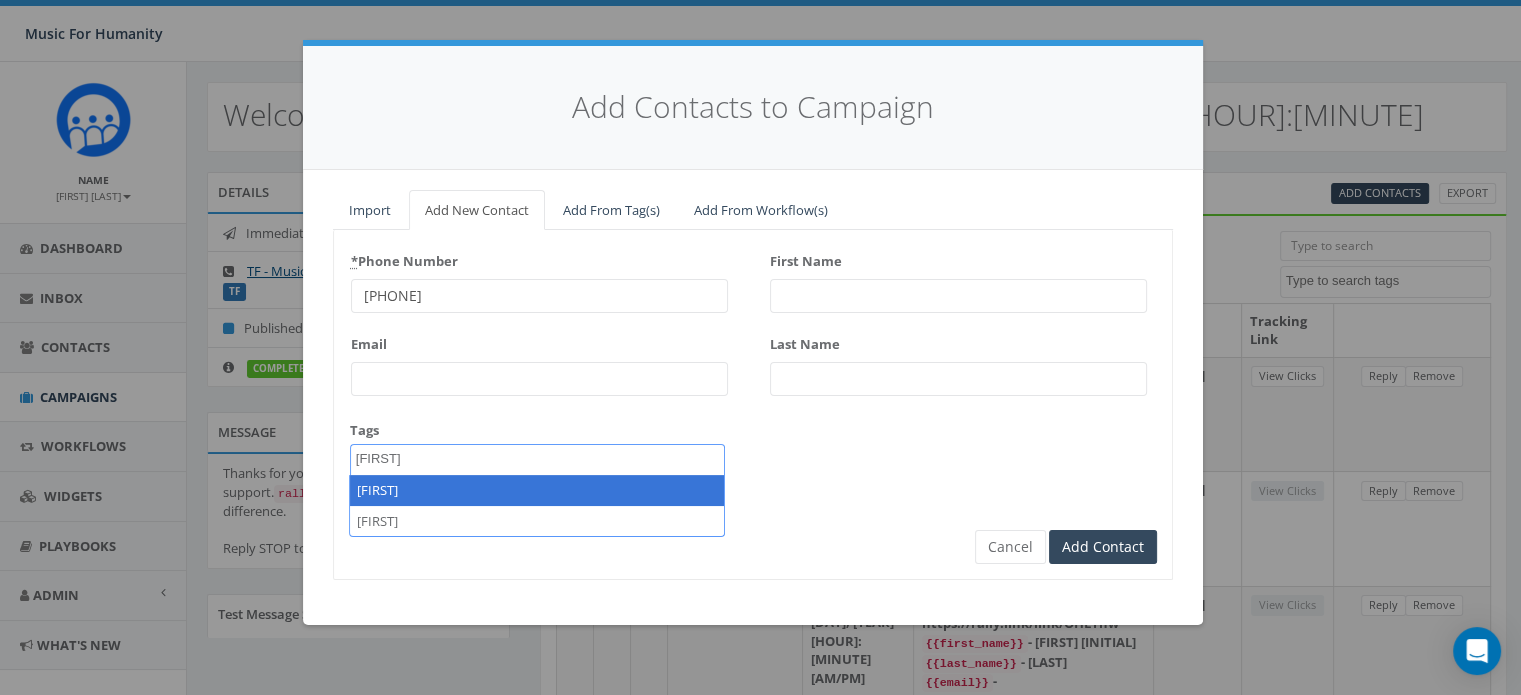 select on "[FIRST]" 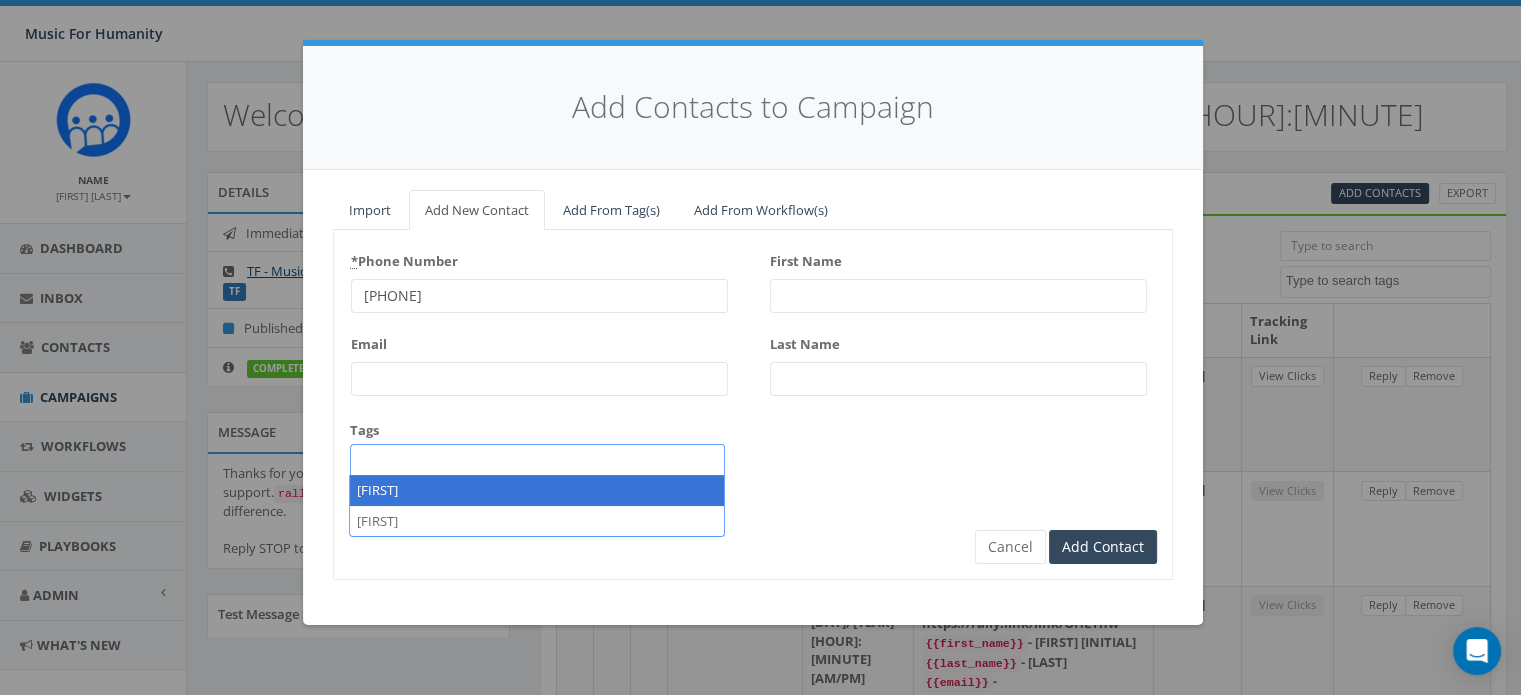 scroll, scrollTop: 167, scrollLeft: 0, axis: vertical 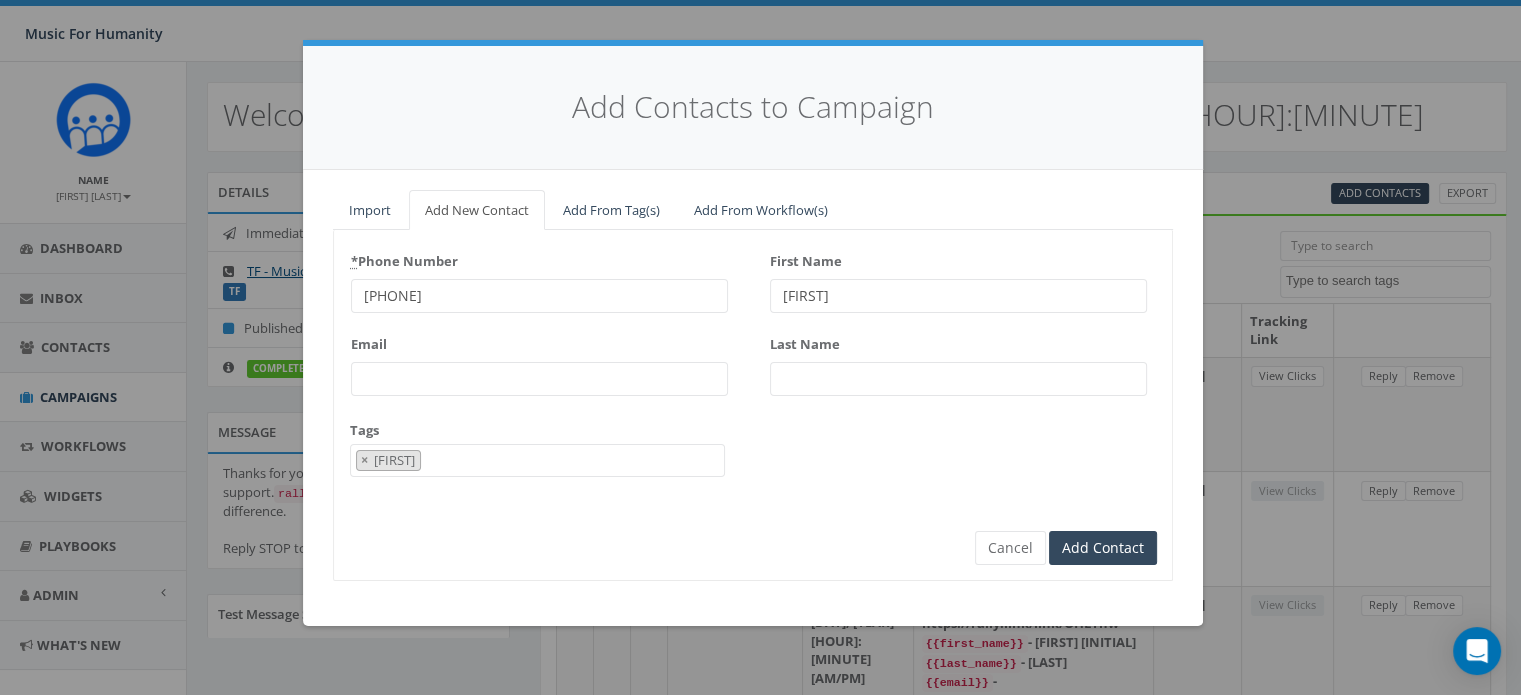 type on "[FIRST]" 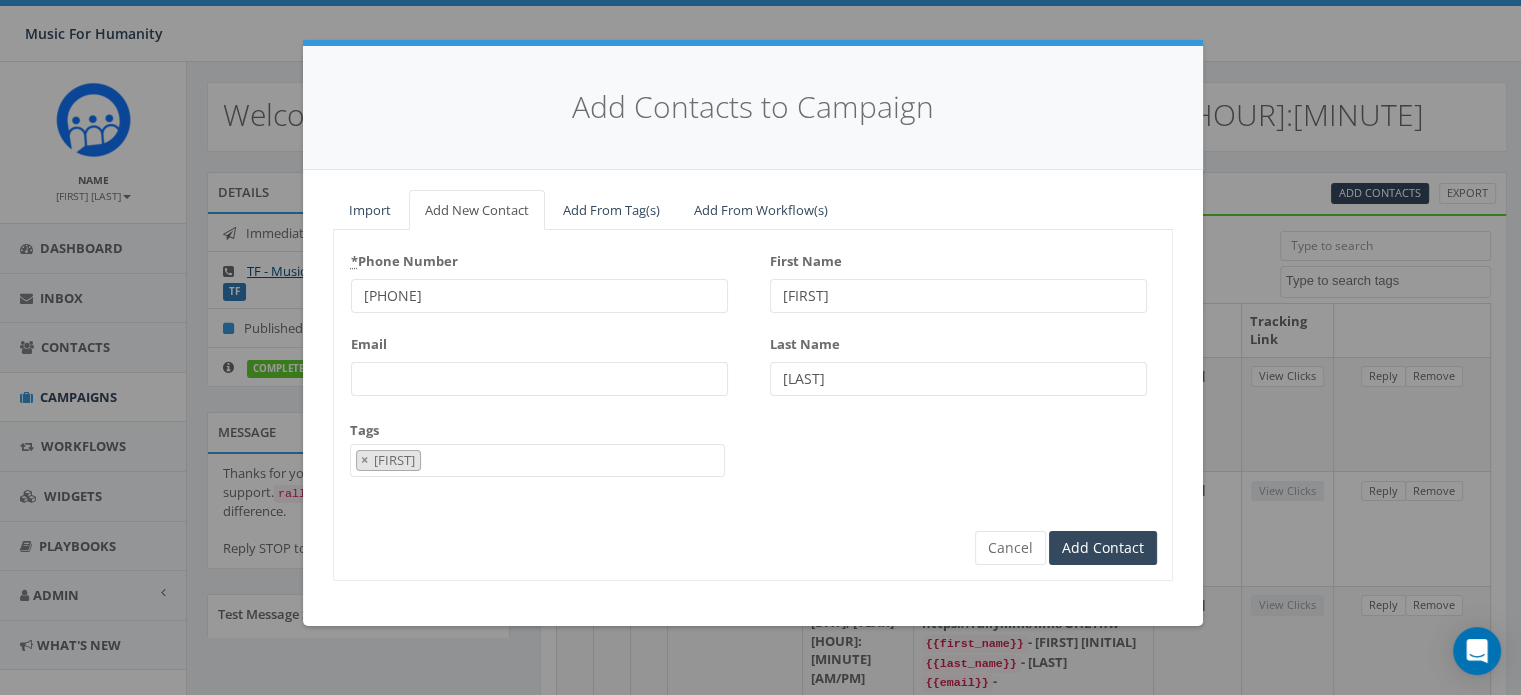 type on "[LAST]" 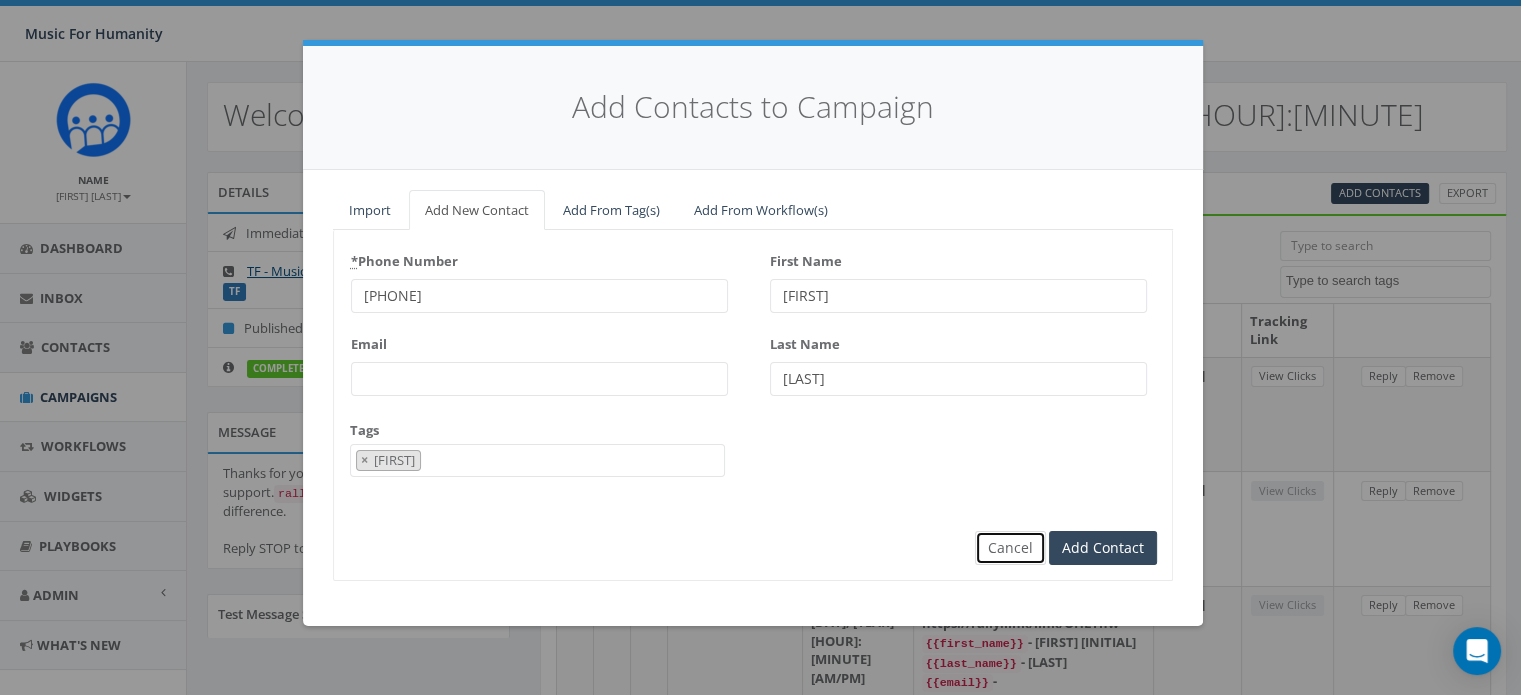 type 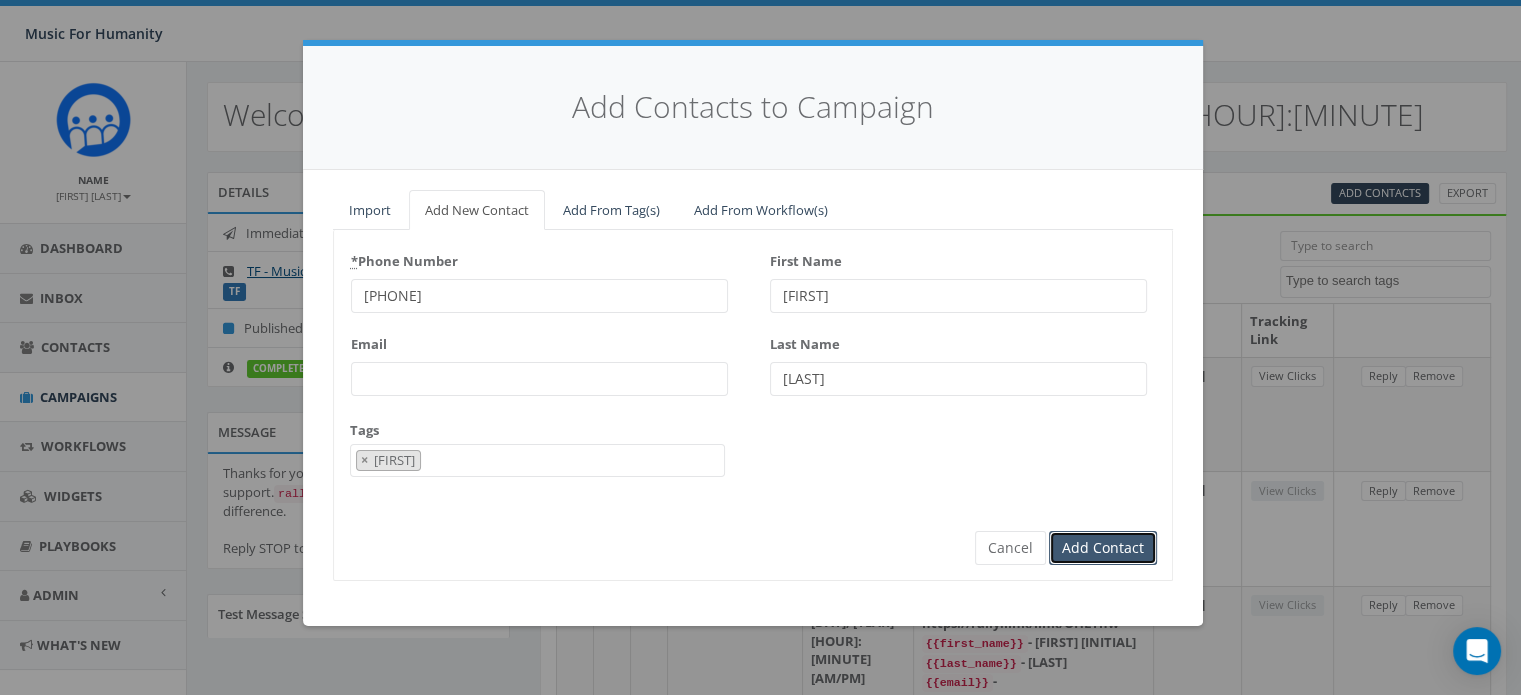 click on "Add Contact" at bounding box center [1103, 548] 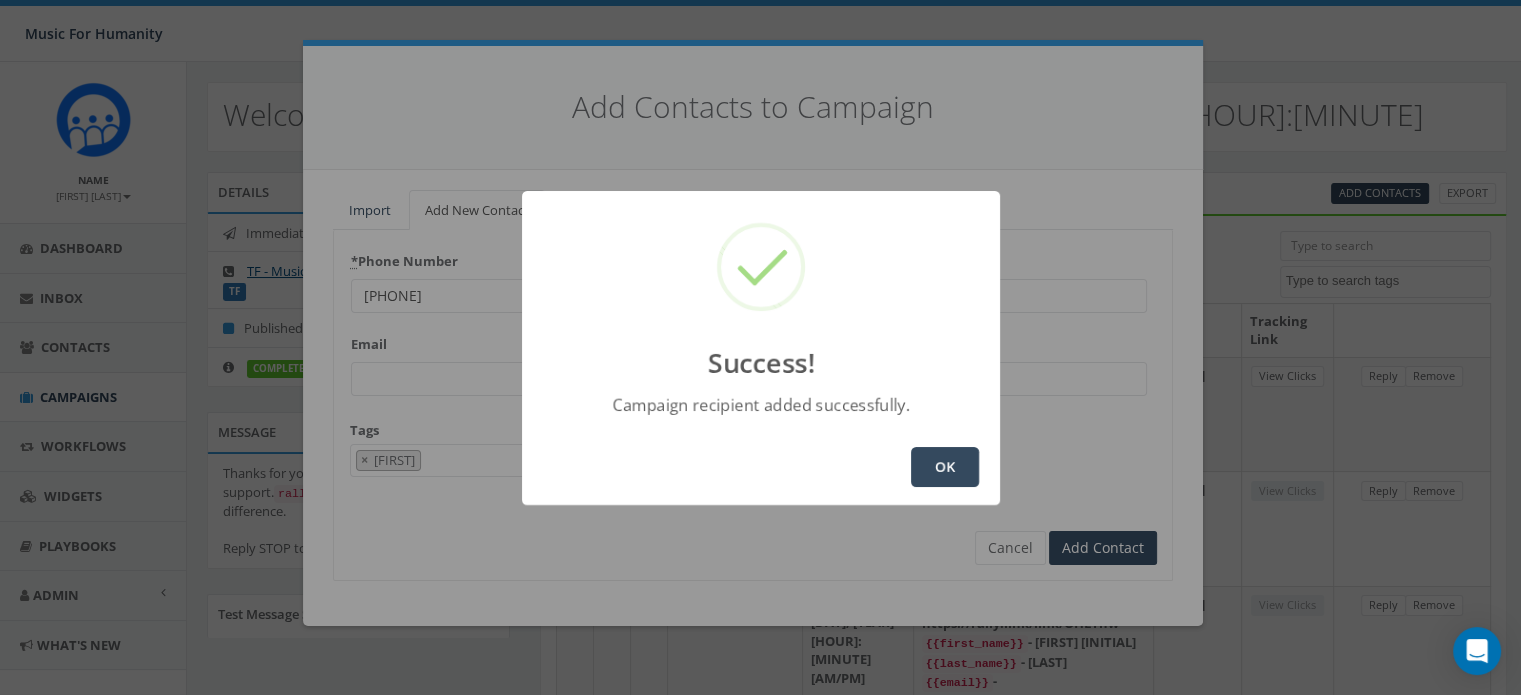 click on "OK" at bounding box center [945, 467] 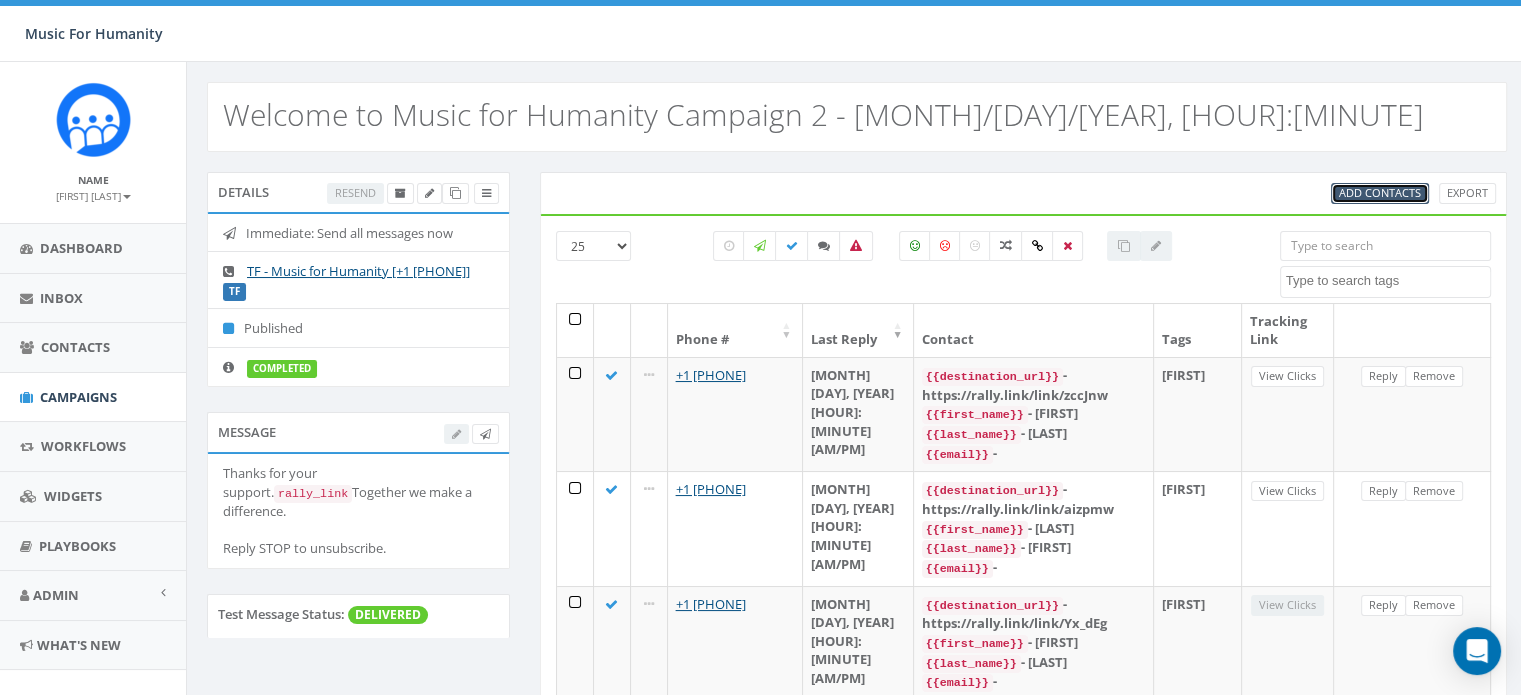 click on "Add Contacts" at bounding box center [1380, 192] 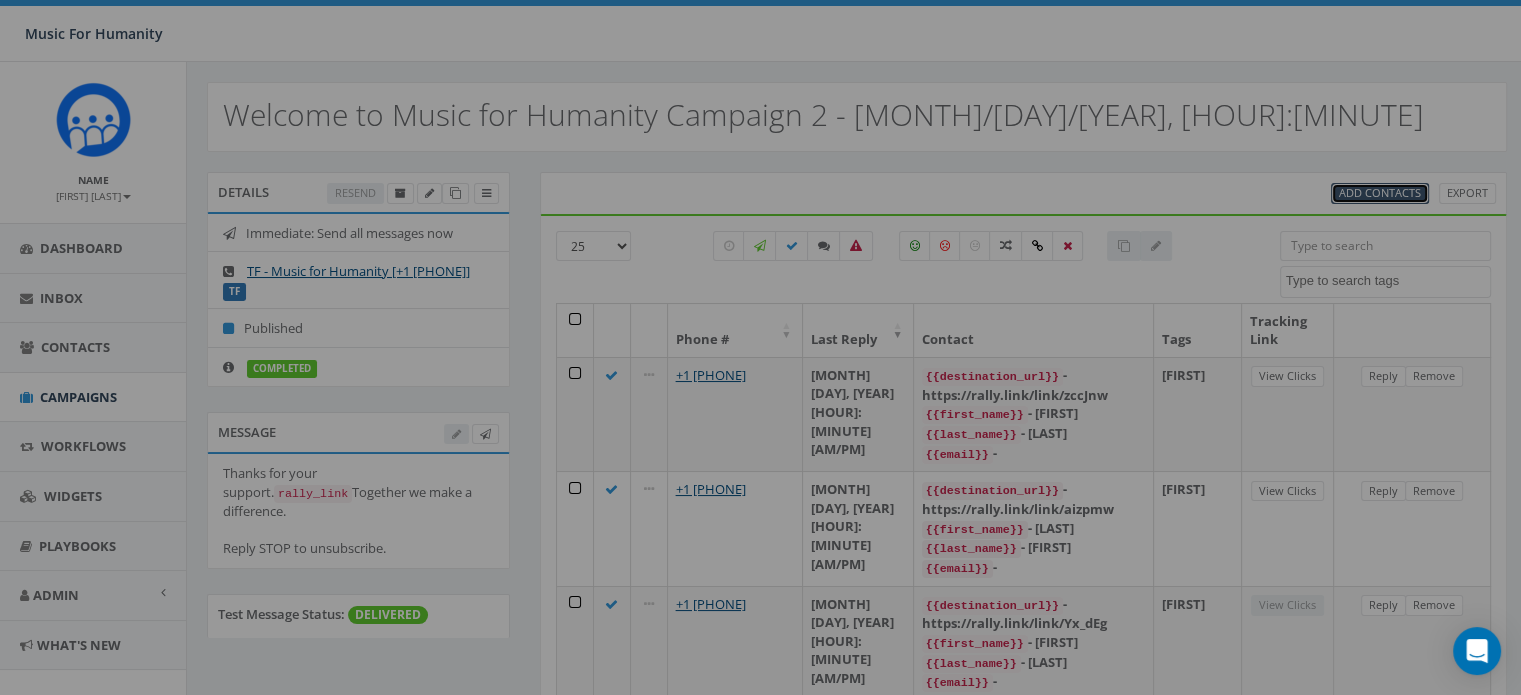 select 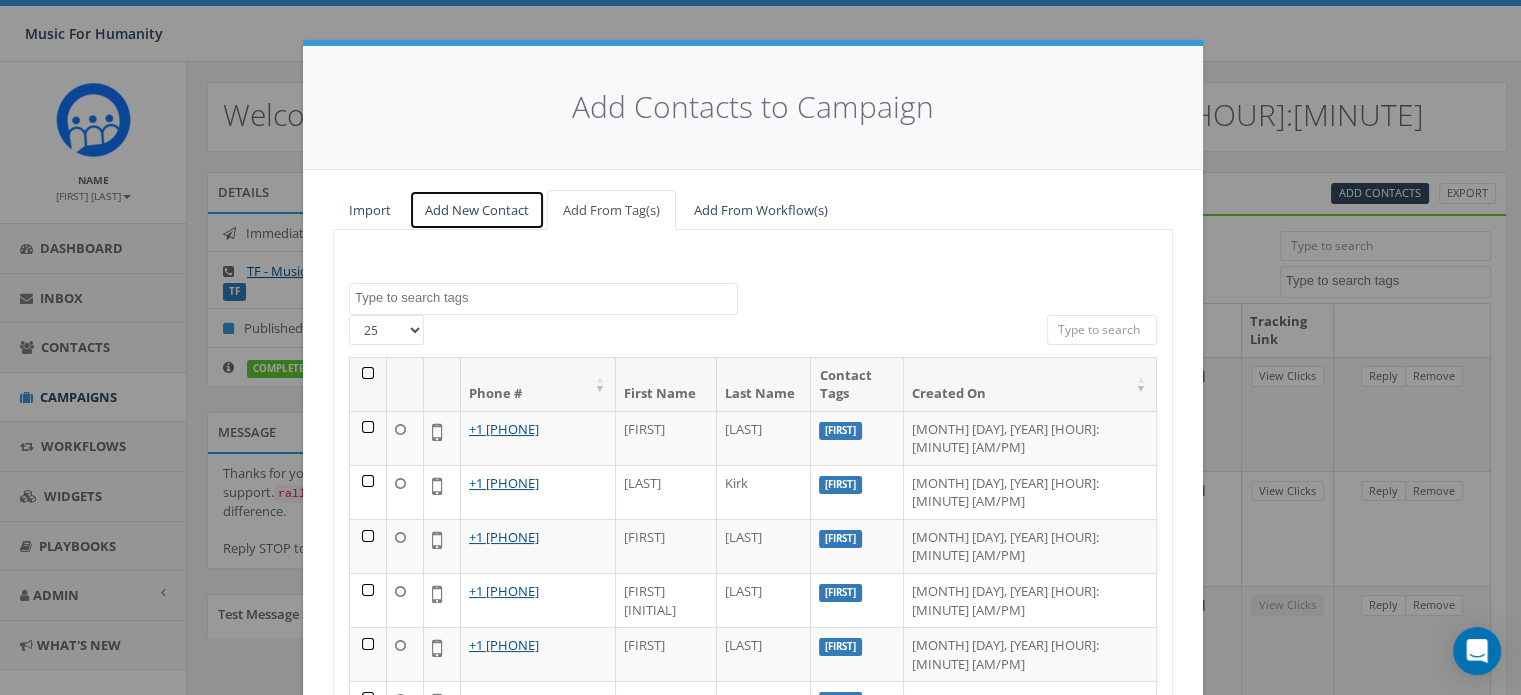 click on "Add New Contact" at bounding box center [477, 210] 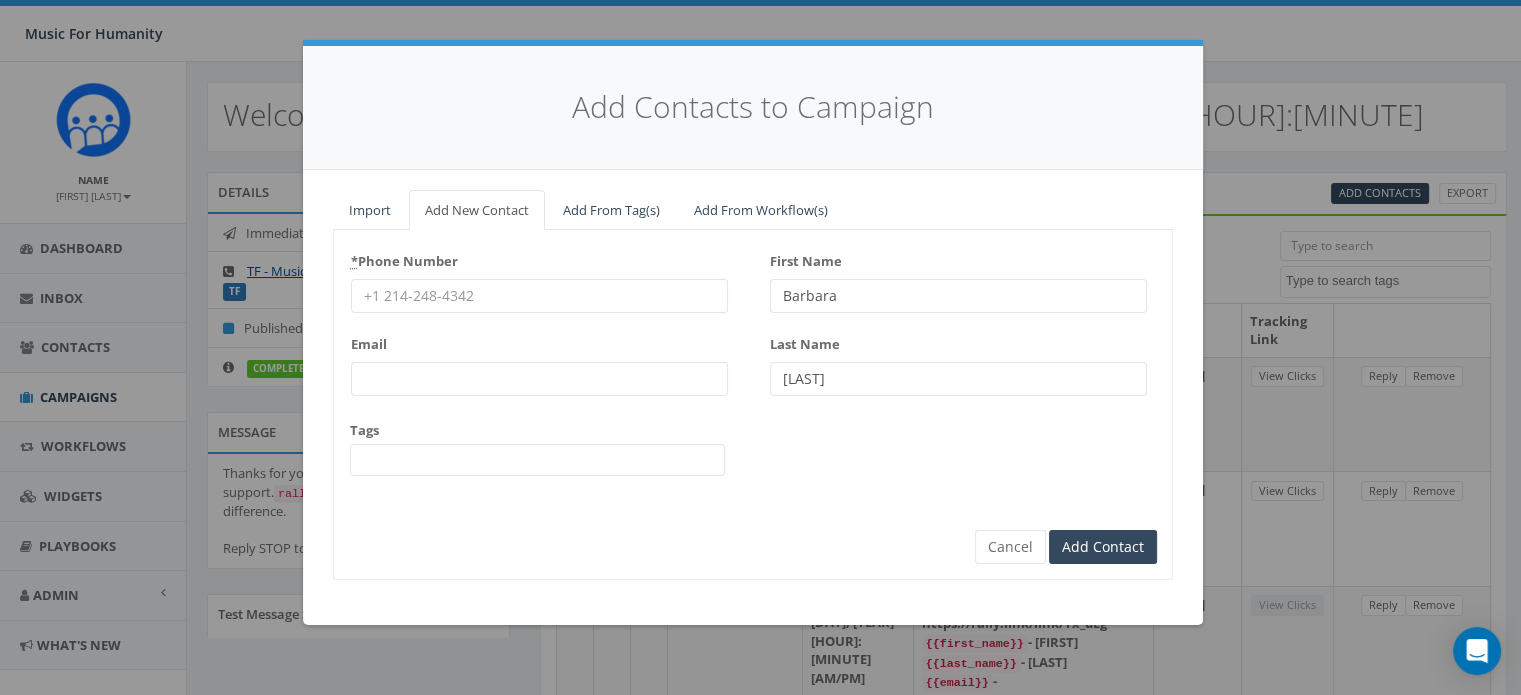 click on "*   Phone Number" at bounding box center (539, 296) 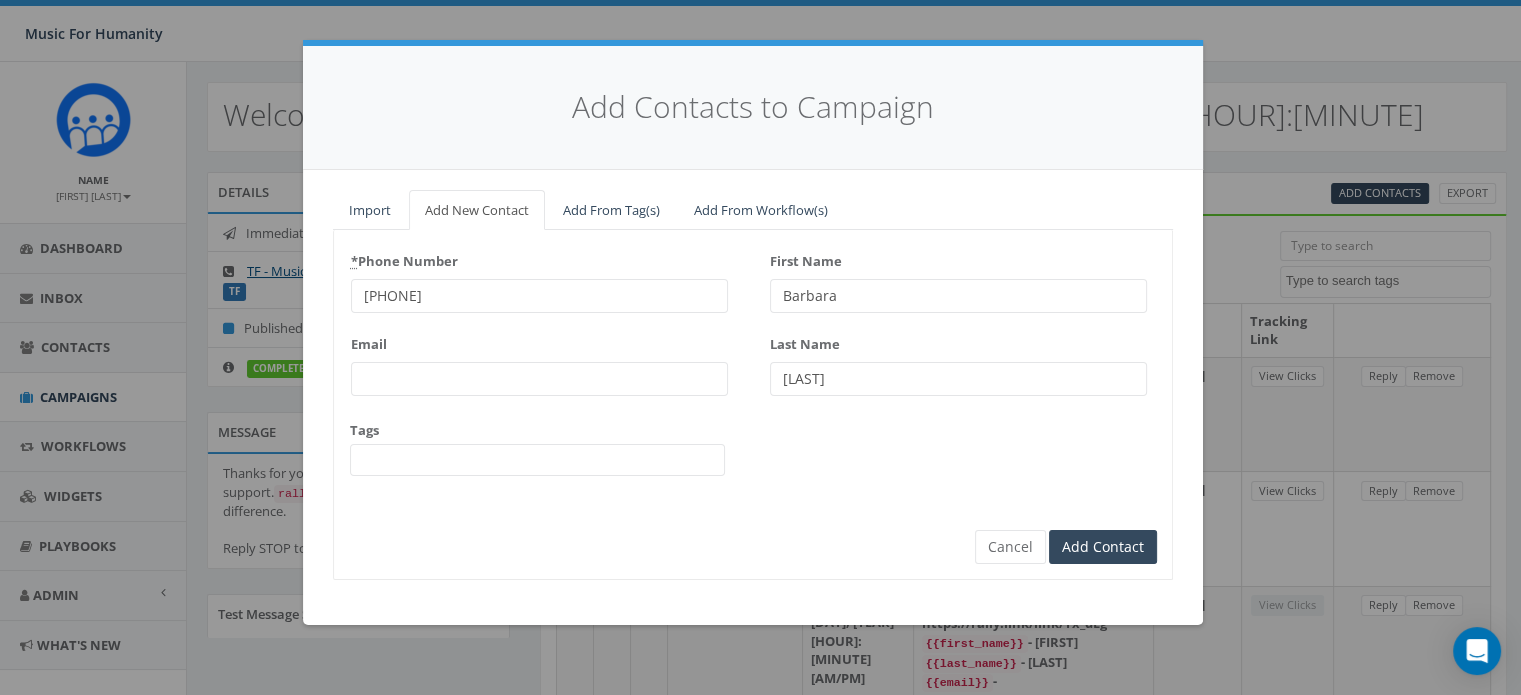 type on "[PHONE]" 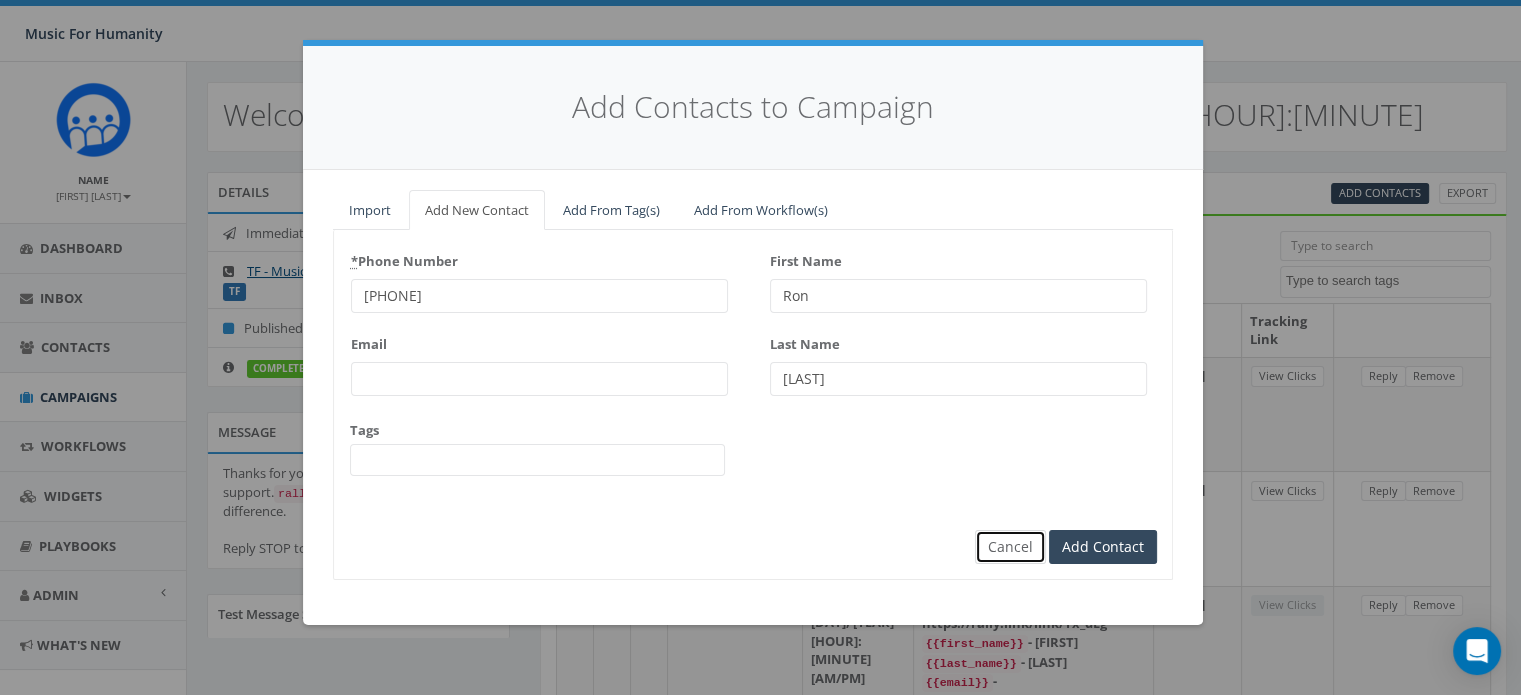 click on "Cancel" at bounding box center (1010, 547) 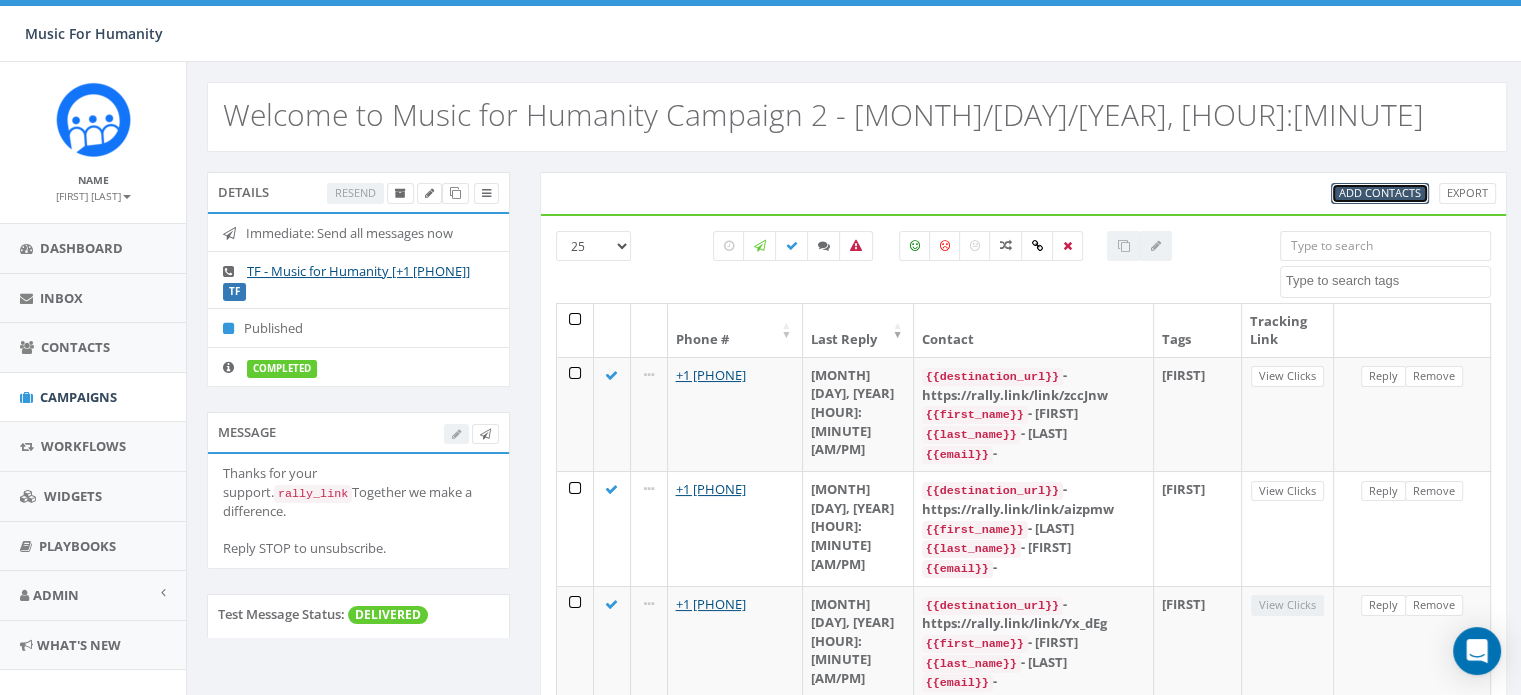 click on "Add Contacts" at bounding box center [1380, 192] 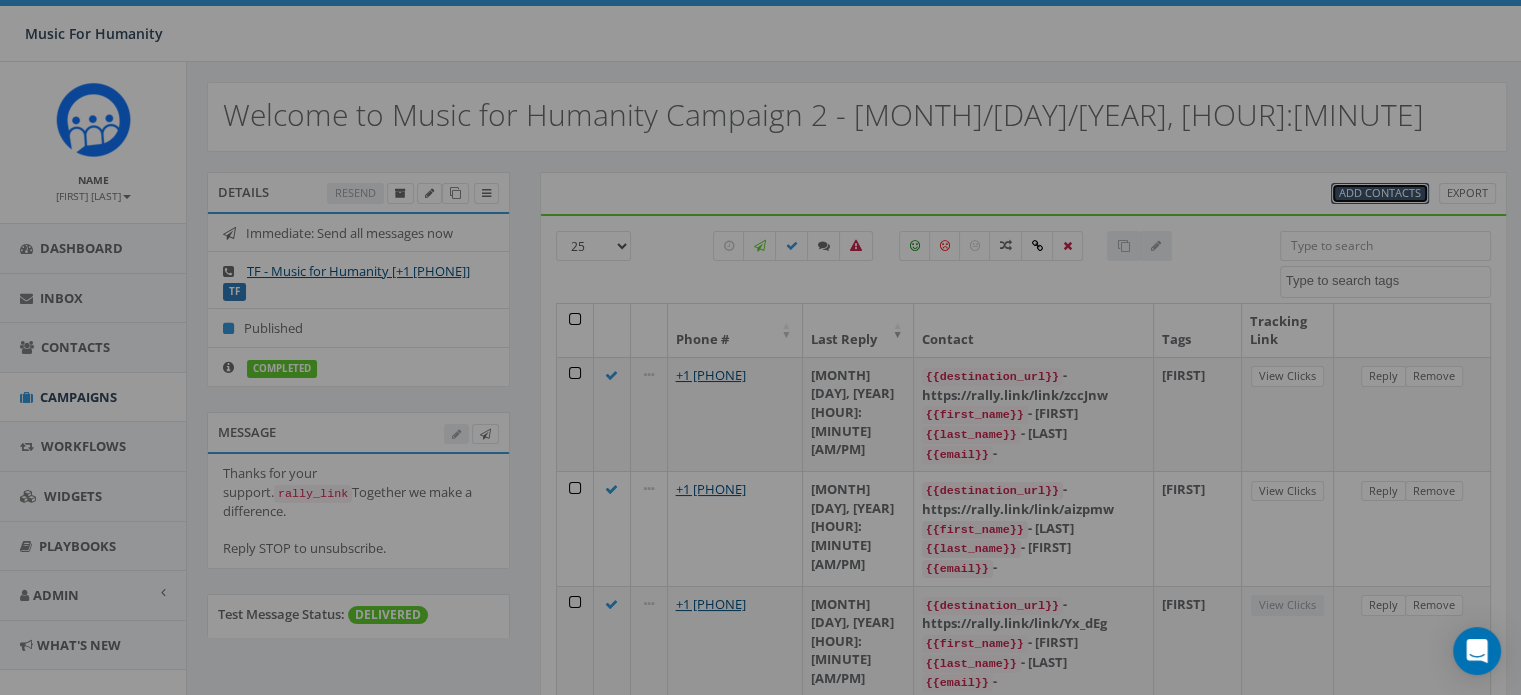 select 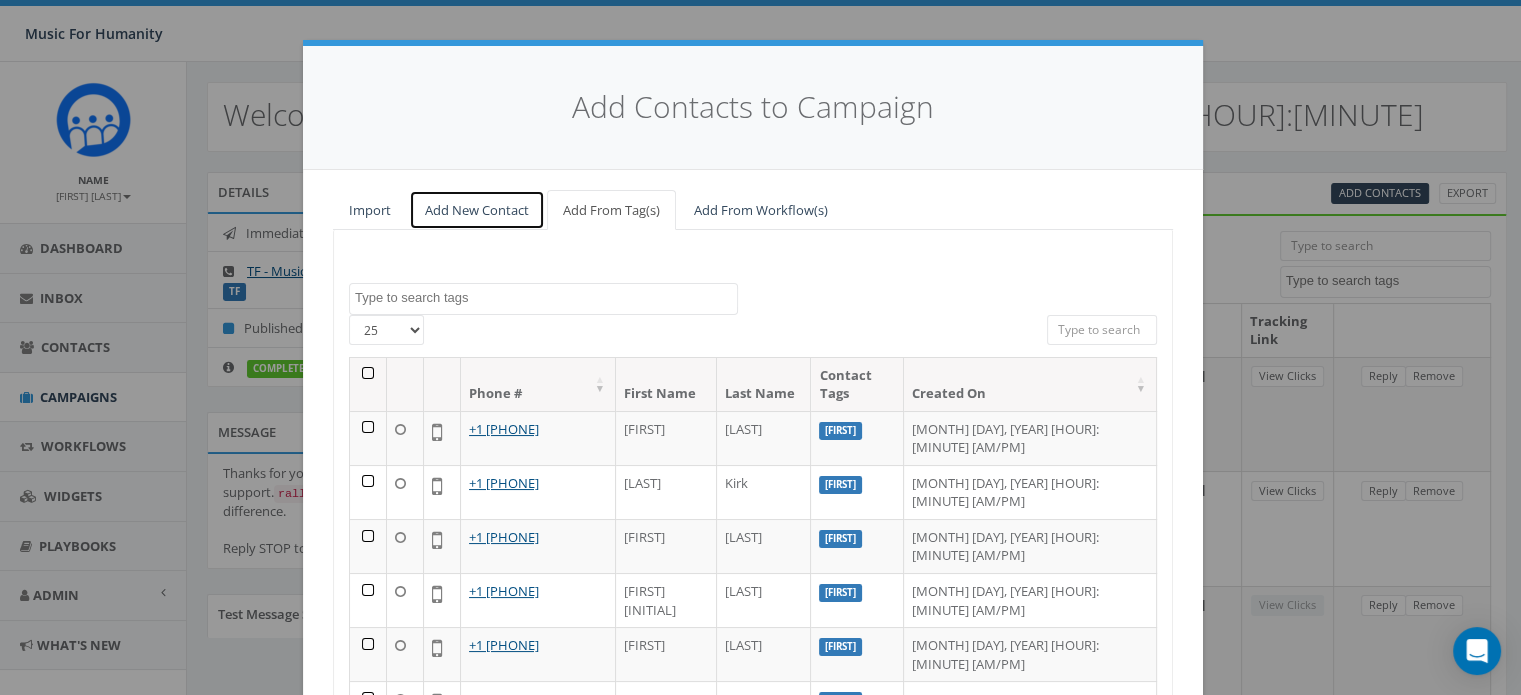 click on "Add New Contact" at bounding box center (477, 210) 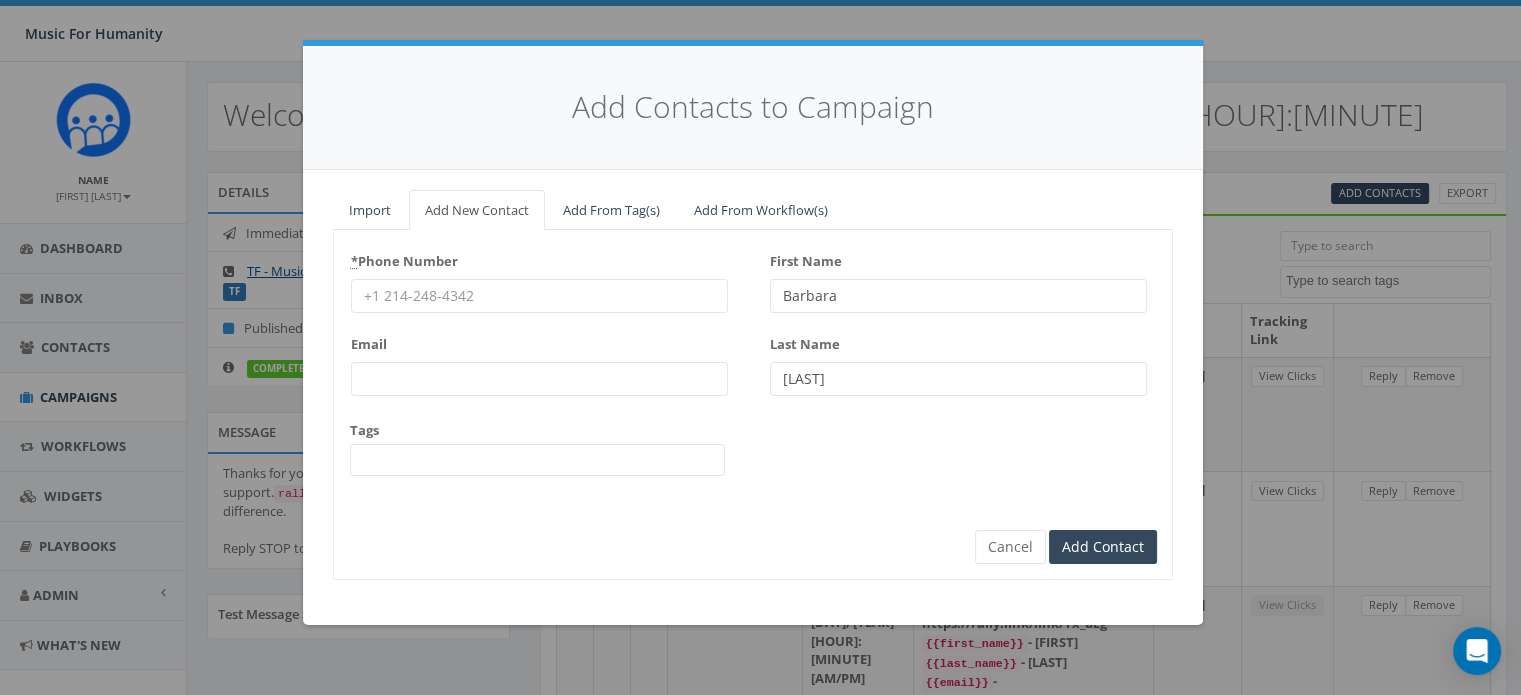 click on "*   Phone Number" at bounding box center [539, 296] 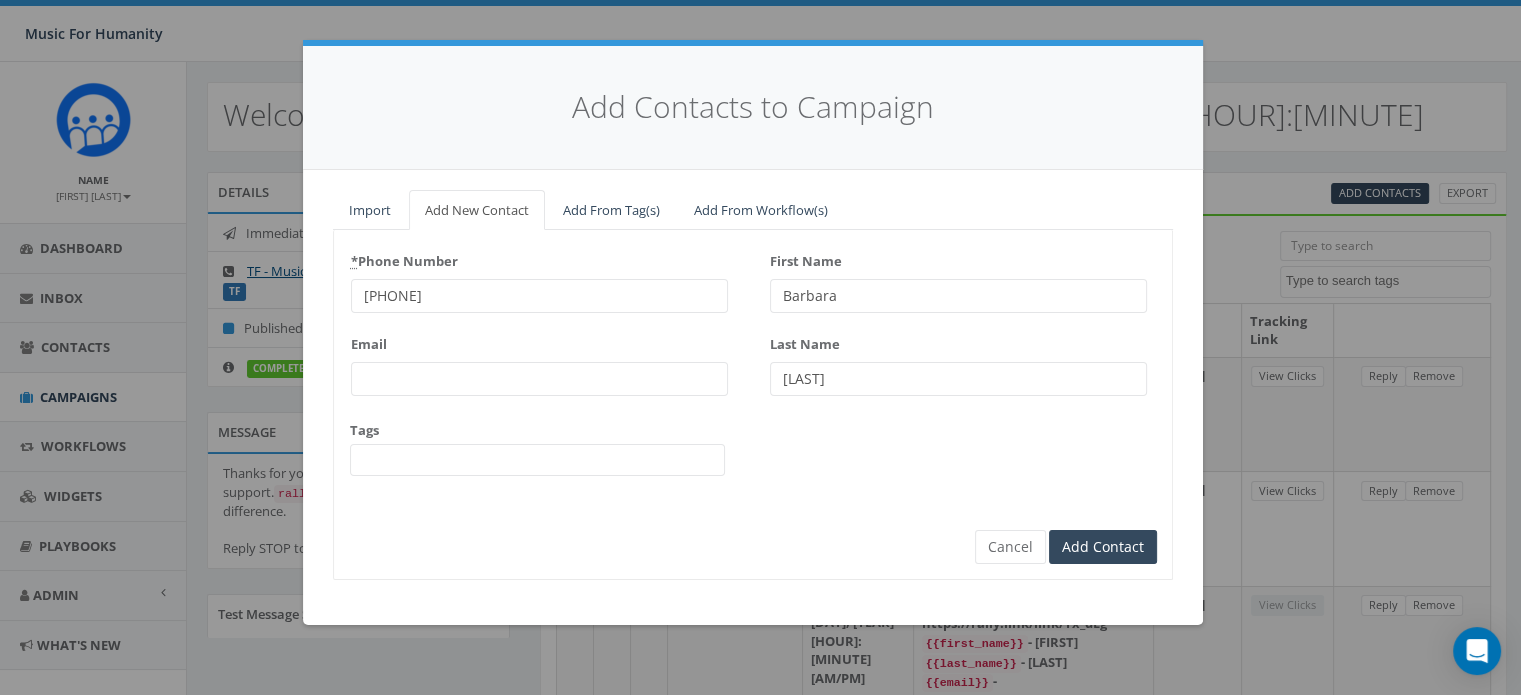 type on "[PHONE]" 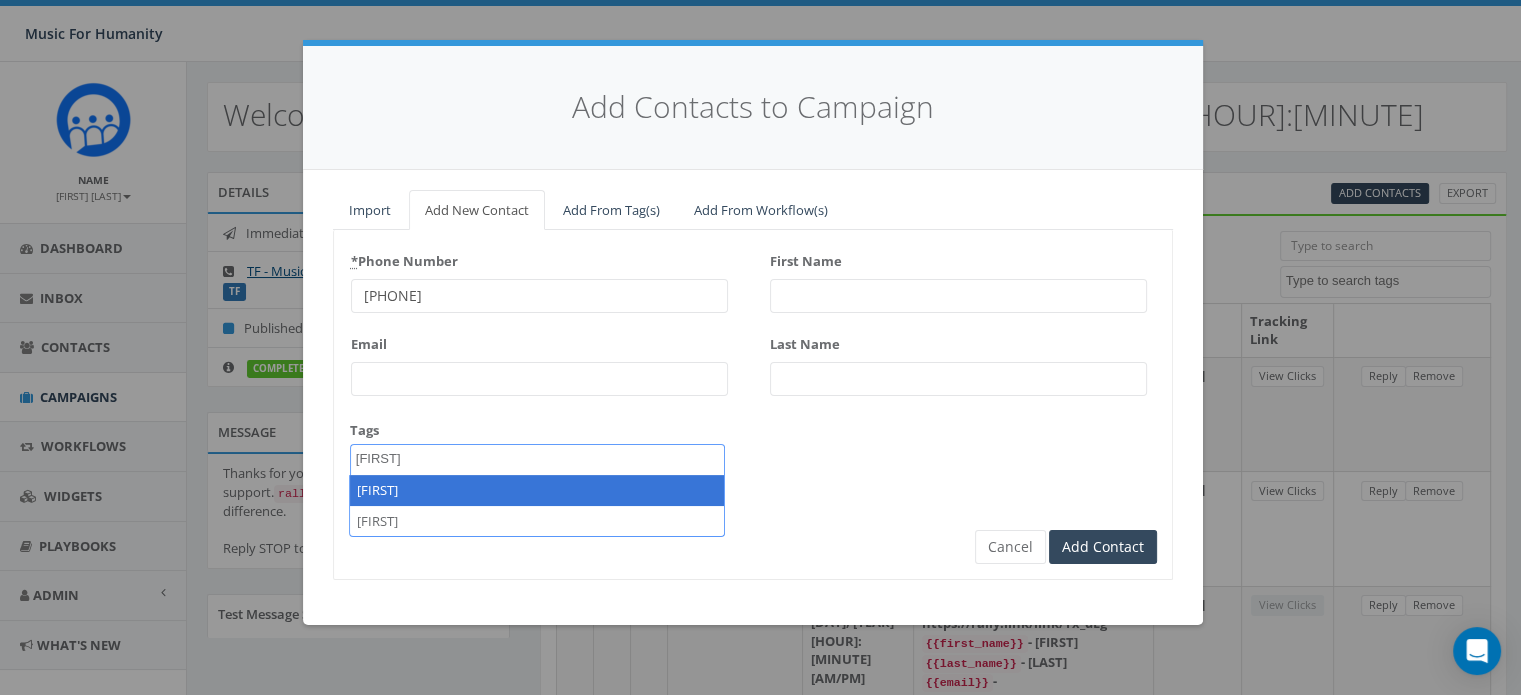 type on "[FIRST]" 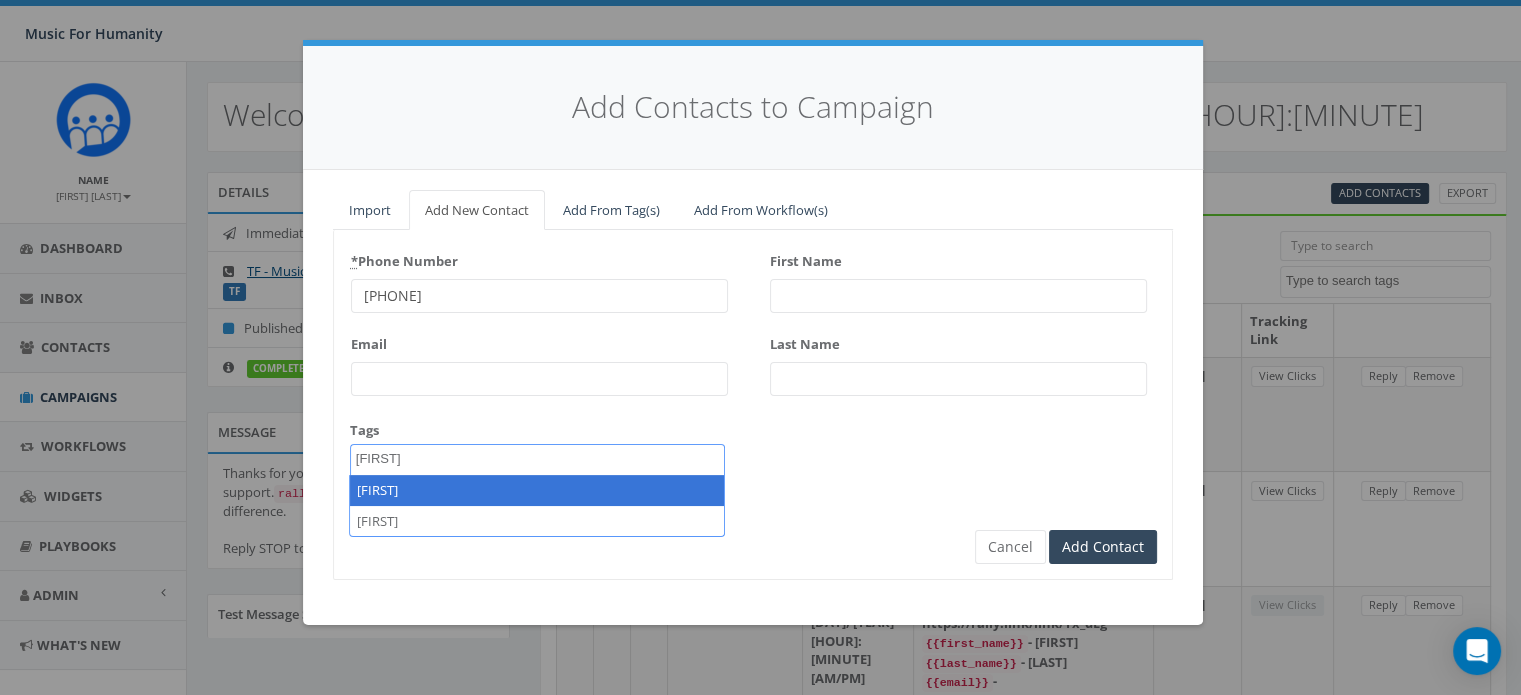 select on "[FIRST]" 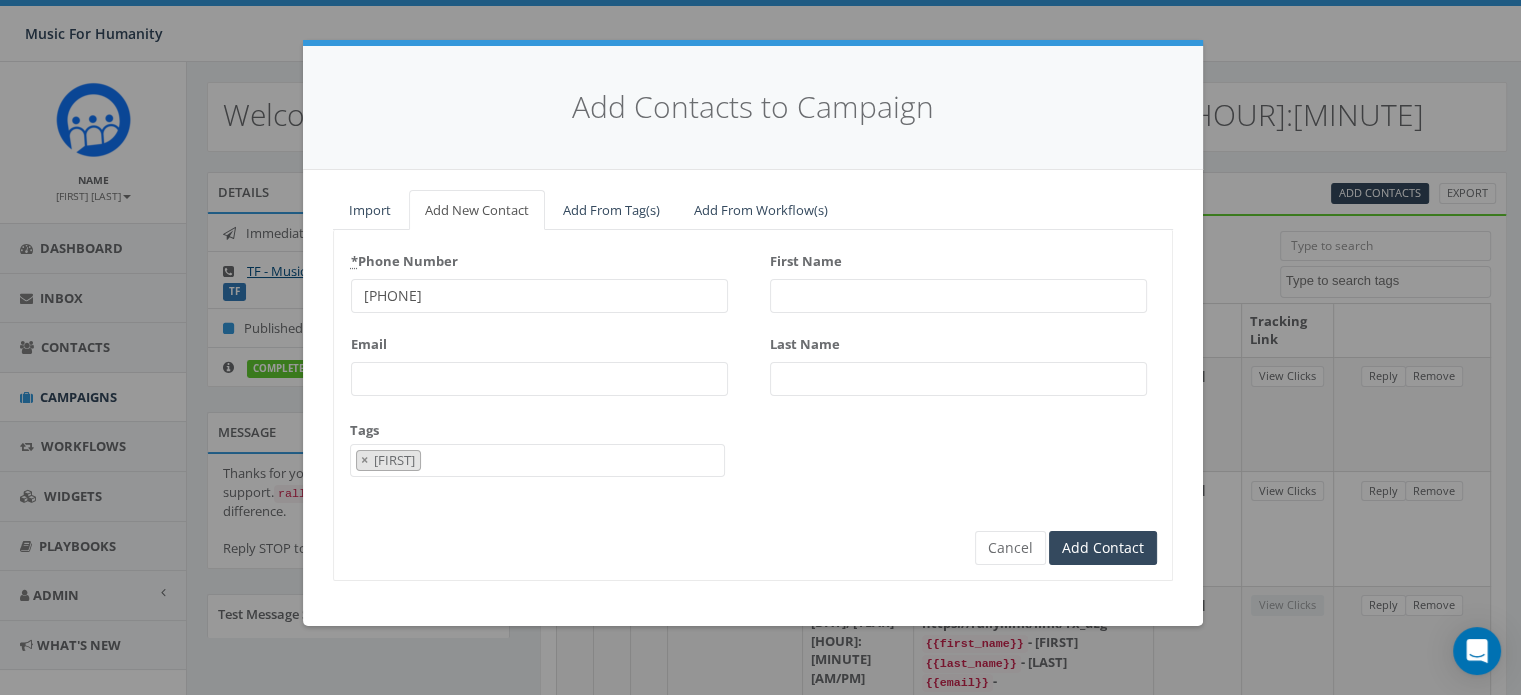 scroll, scrollTop: 167, scrollLeft: 0, axis: vertical 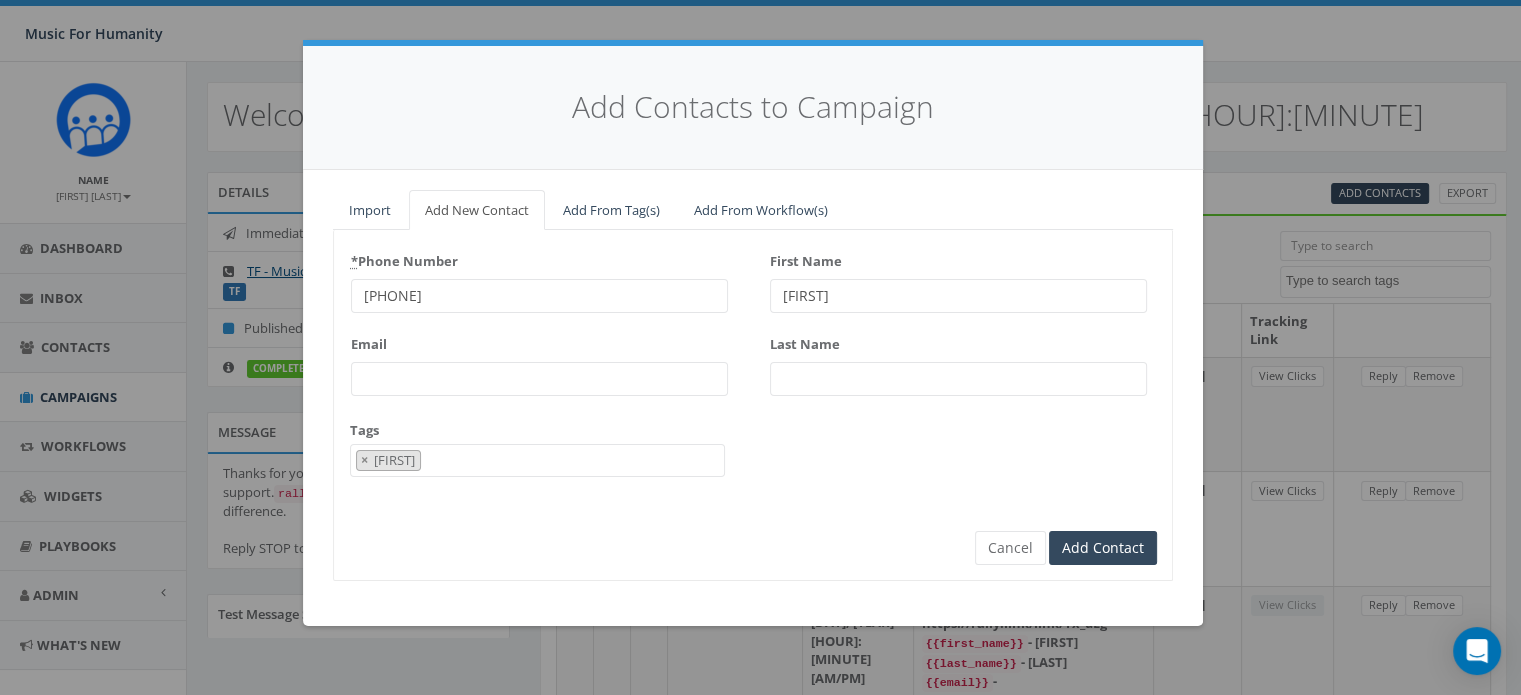 type on "[FIRST]" 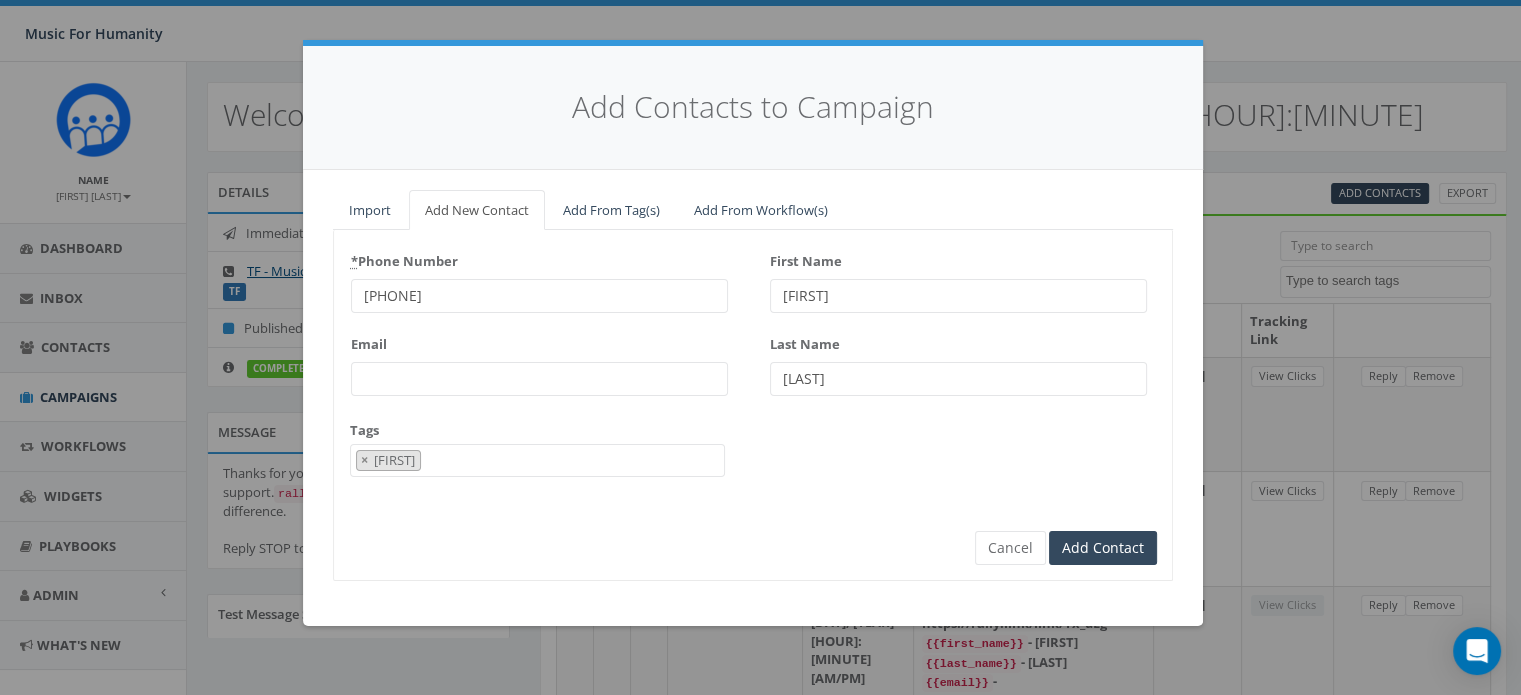 type on "[LAST]" 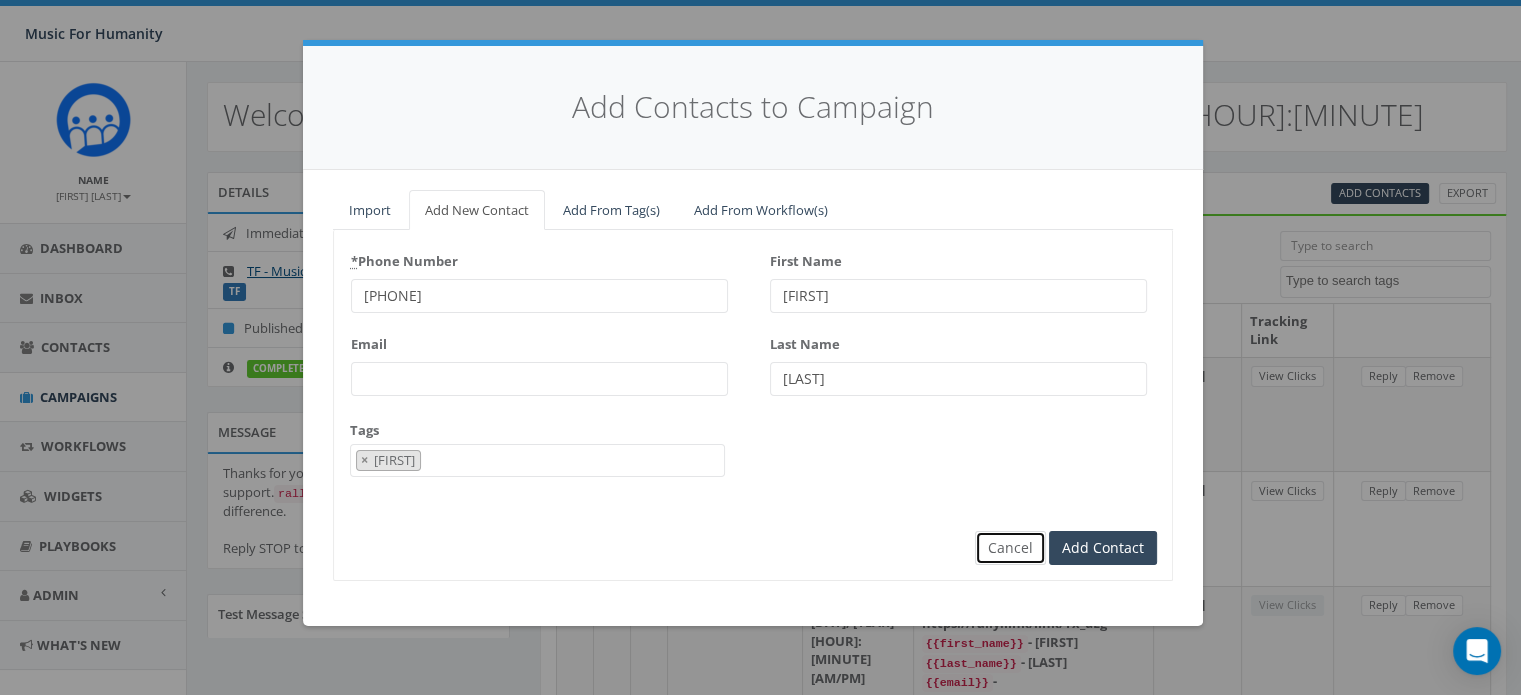 type 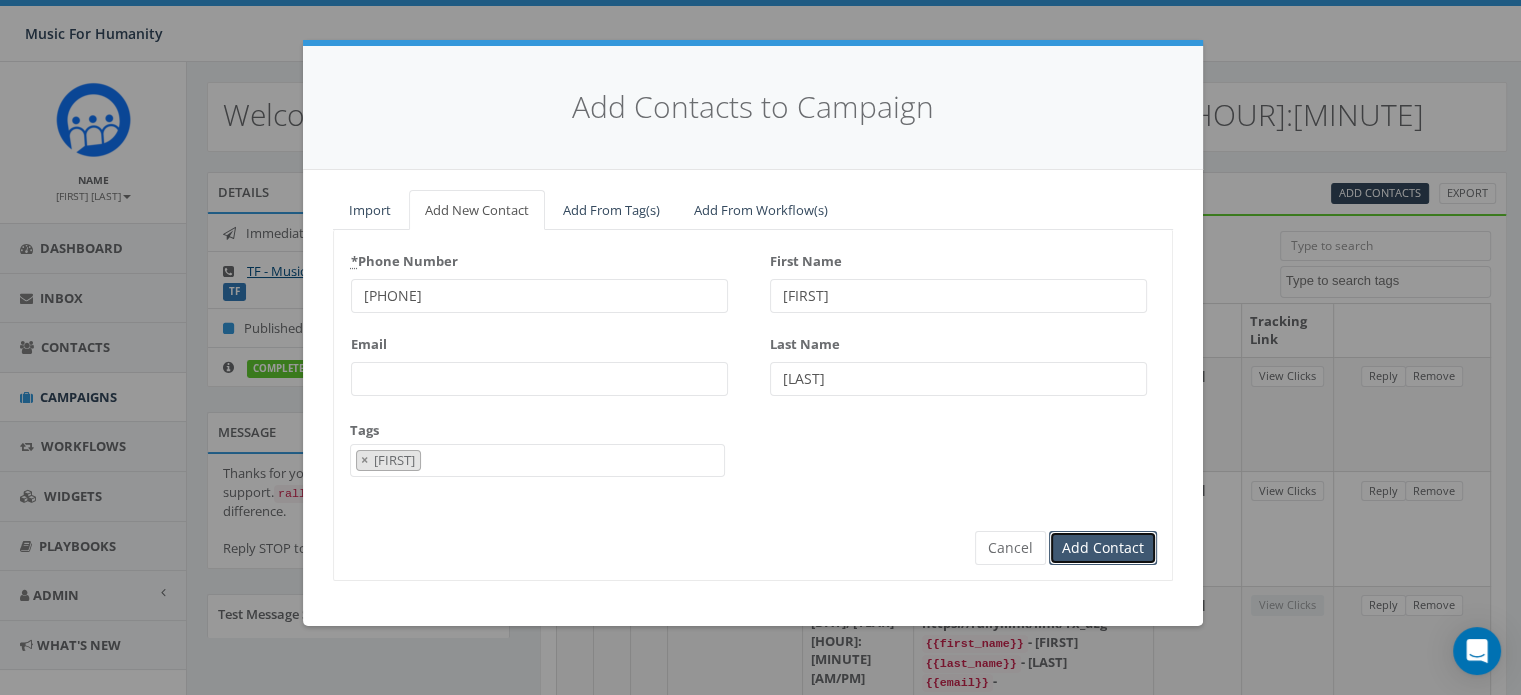 click on "Add Contact" at bounding box center [1103, 548] 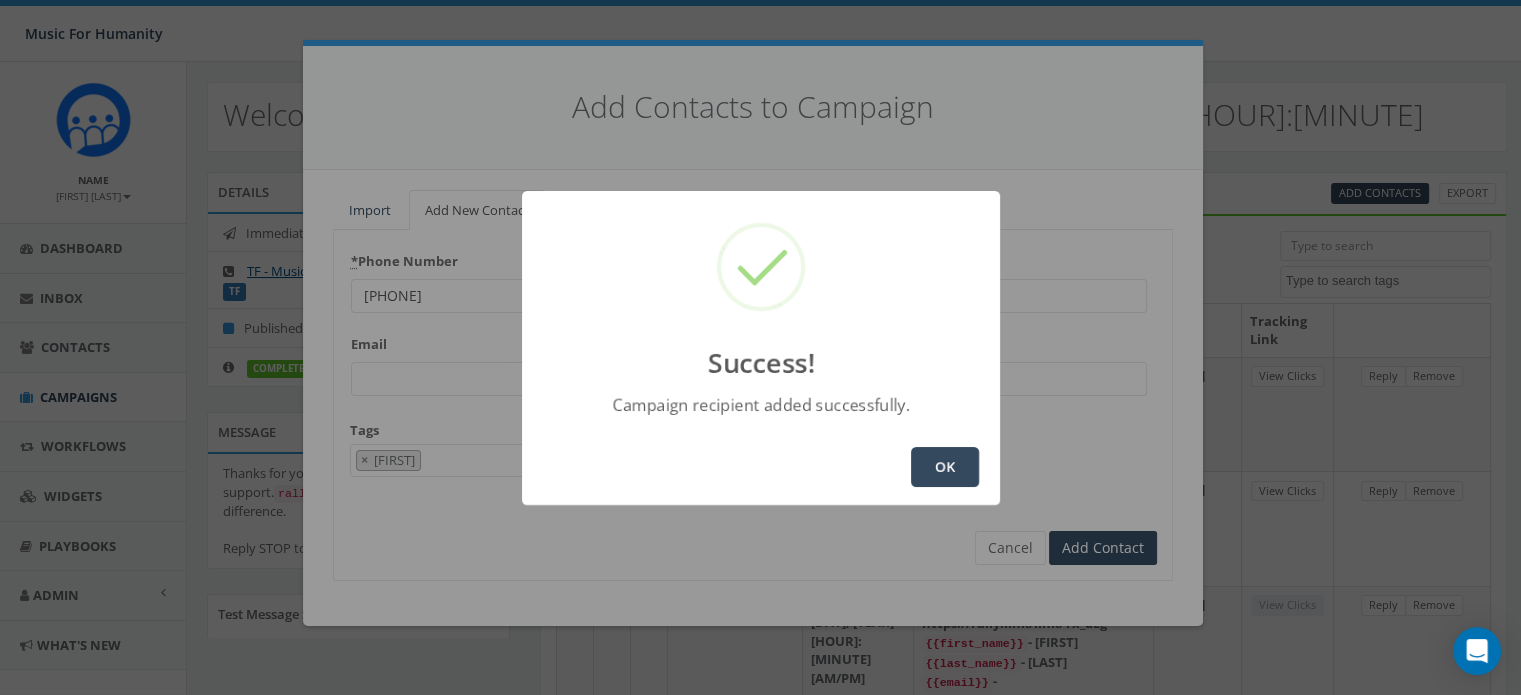 click on "OK" at bounding box center [945, 467] 